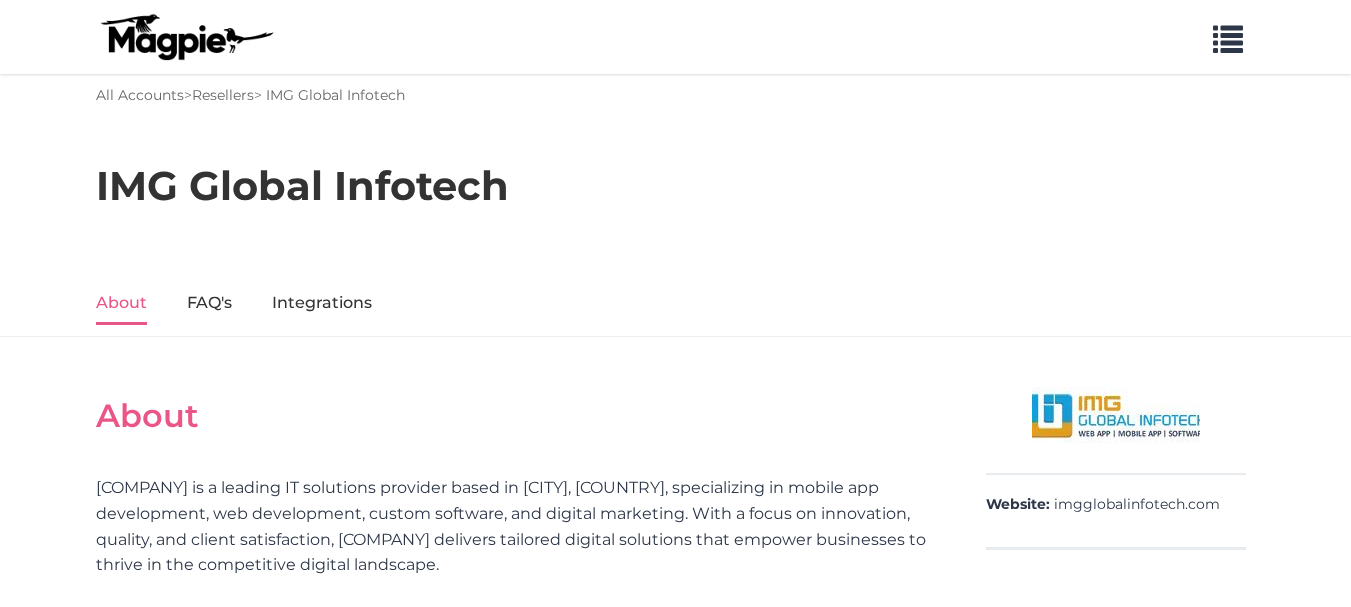 scroll, scrollTop: 0, scrollLeft: 0, axis: both 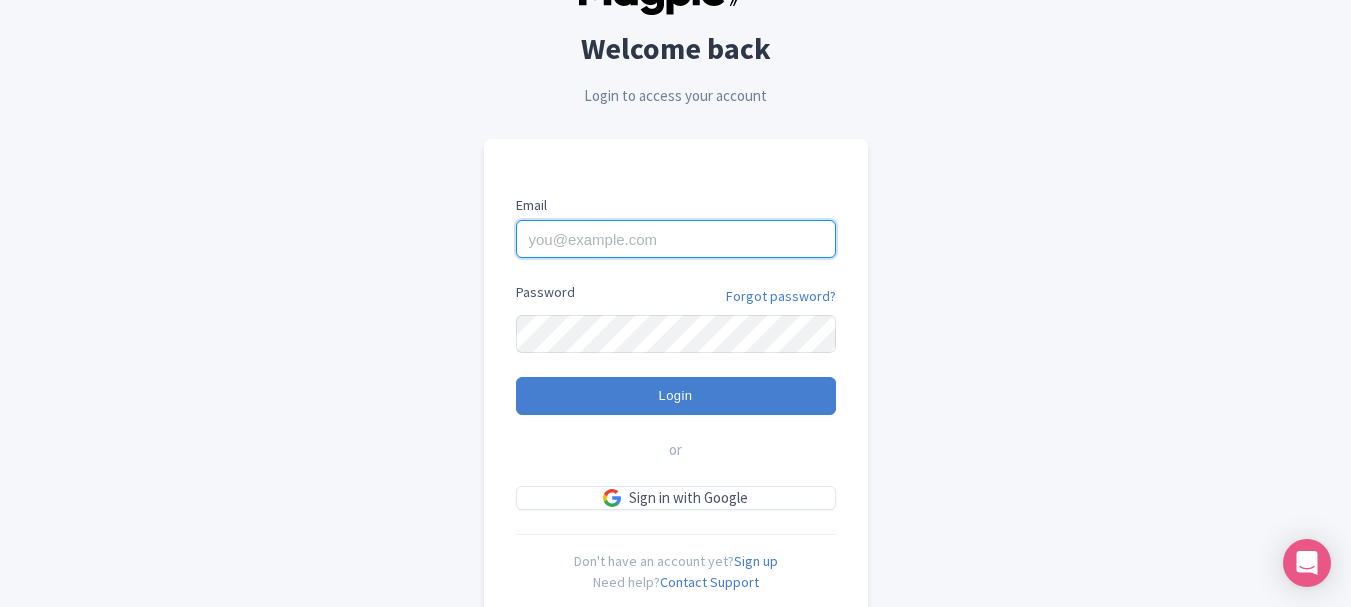 click on "Email" at bounding box center (676, 239) 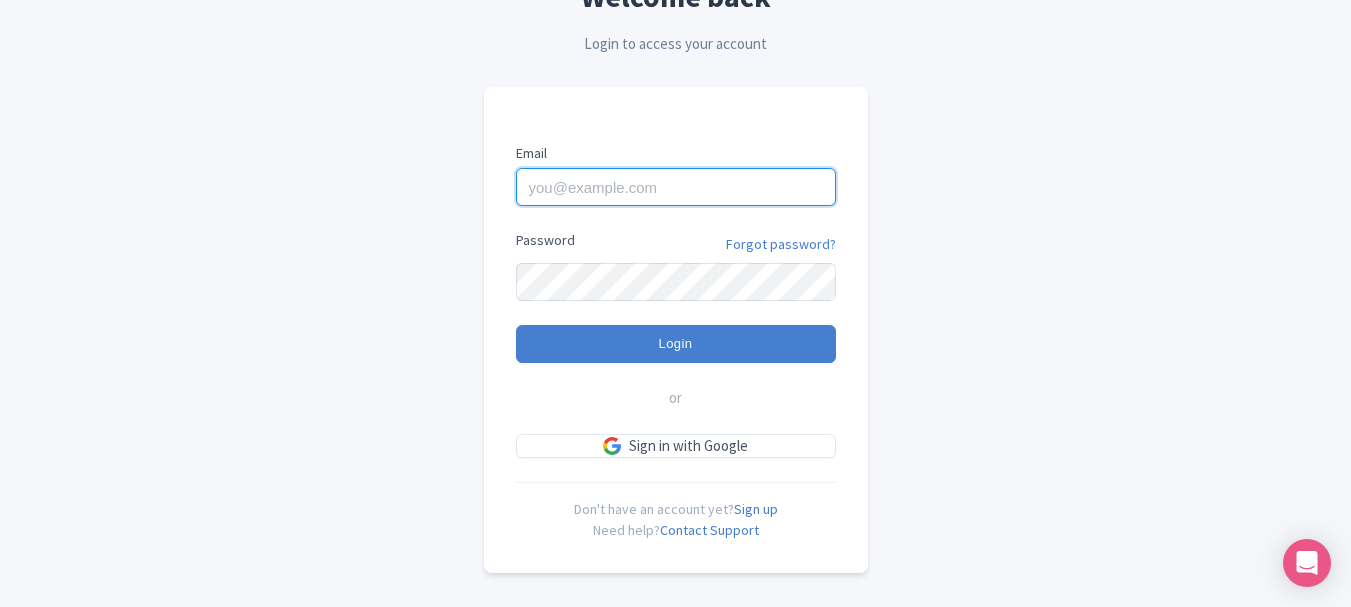 scroll, scrollTop: 174, scrollLeft: 0, axis: vertical 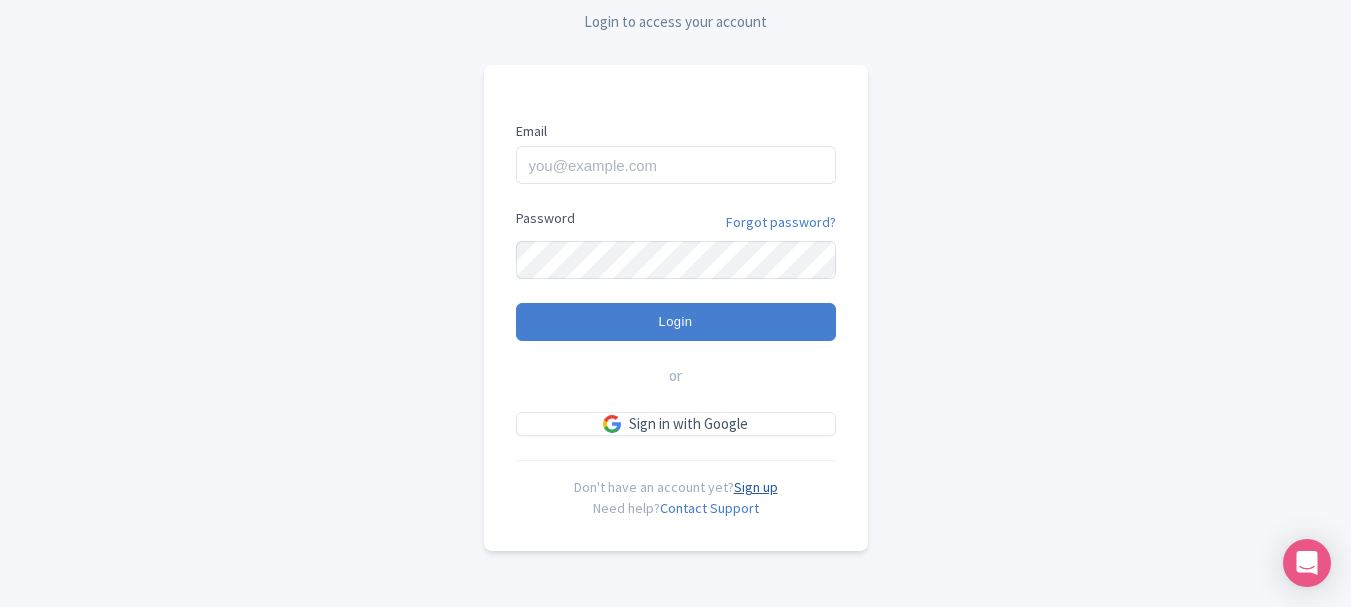 click on "Sign up" at bounding box center (756, 487) 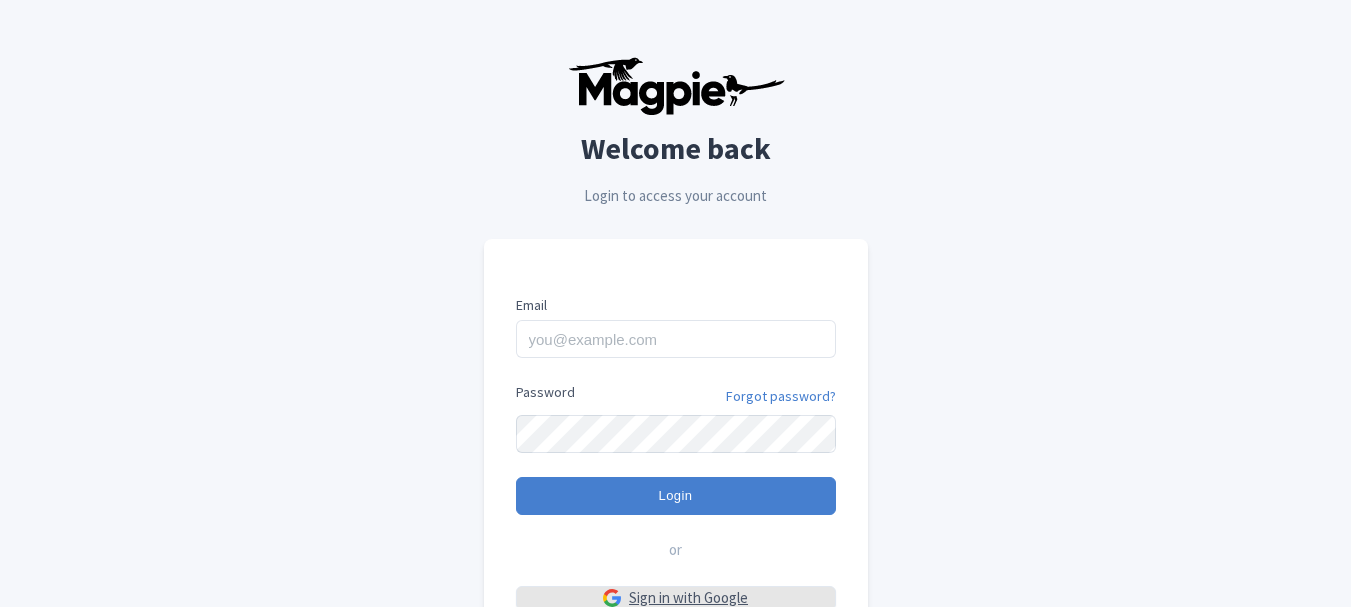 scroll, scrollTop: 174, scrollLeft: 0, axis: vertical 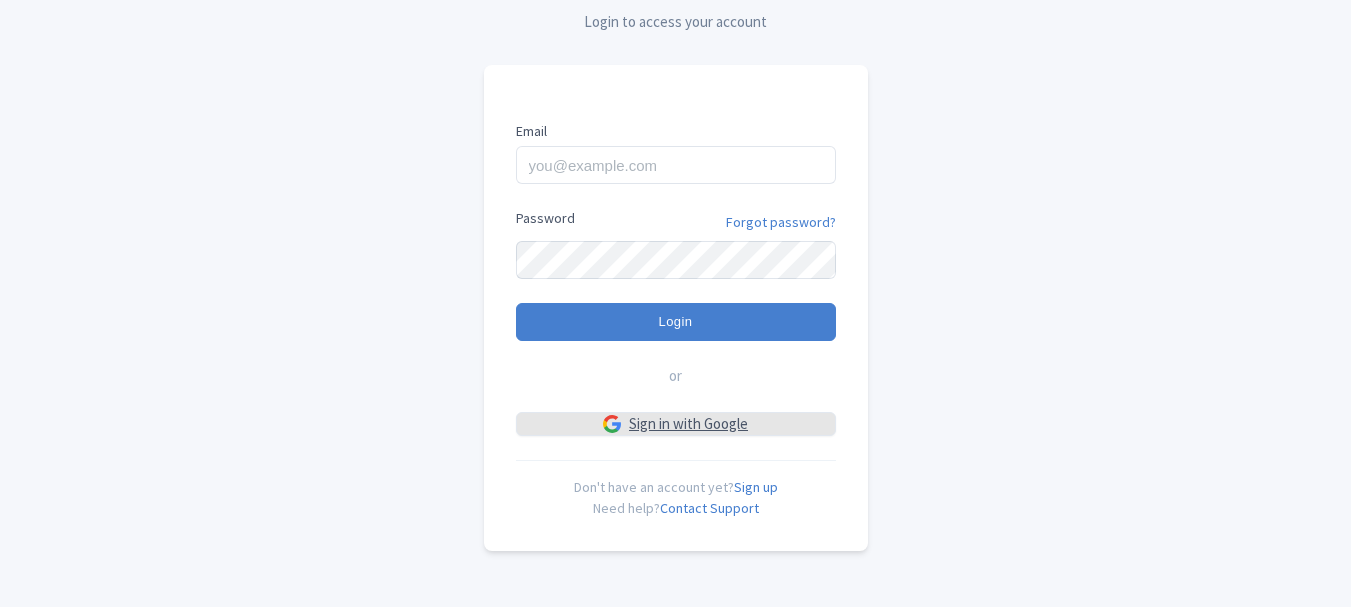 click on "Sign in with Google" at bounding box center (676, 424) 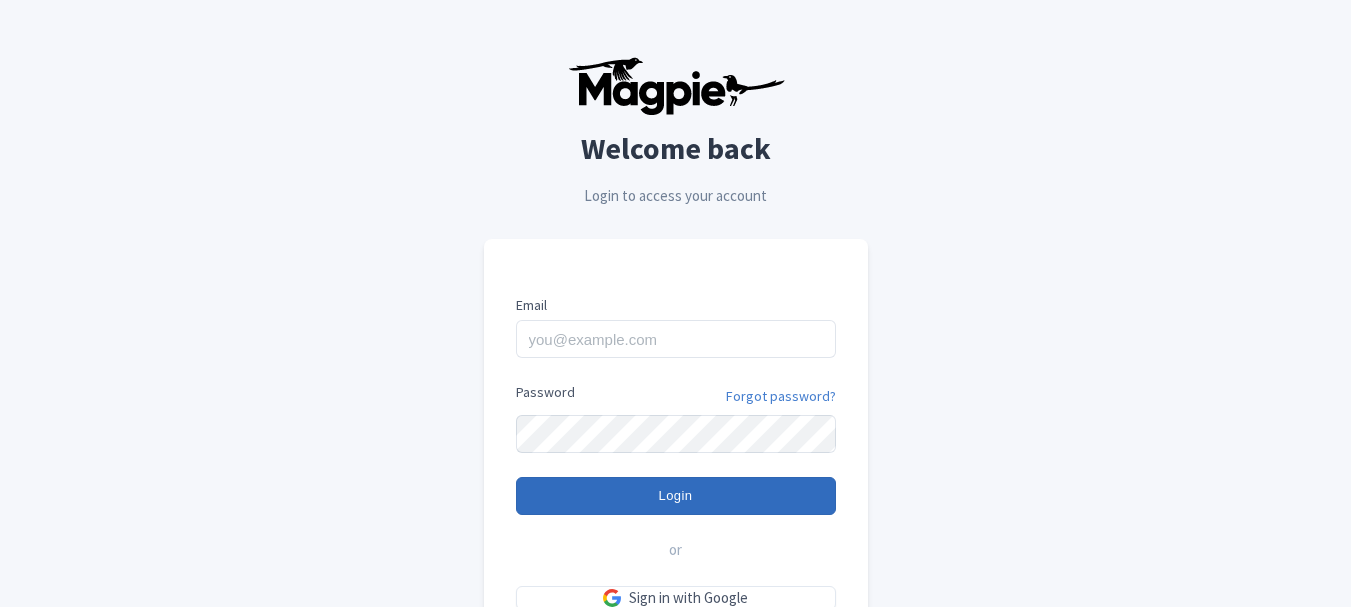 scroll, scrollTop: 174, scrollLeft: 0, axis: vertical 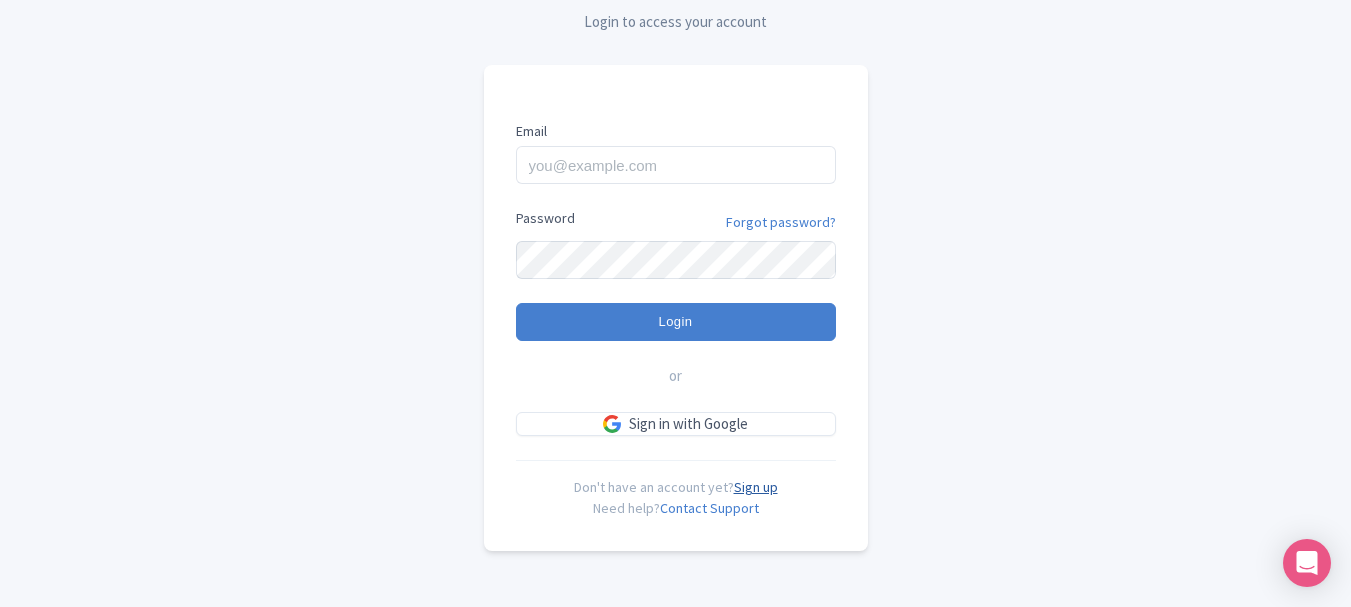click on "Sign up" at bounding box center [756, 487] 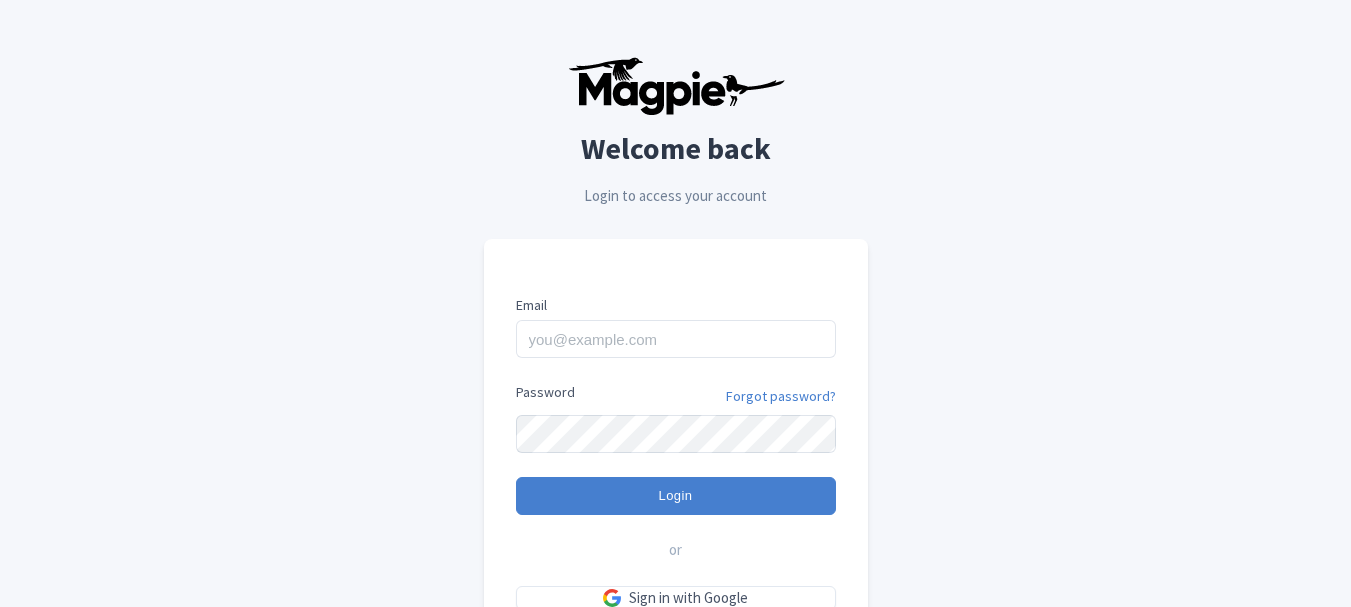 scroll, scrollTop: 0, scrollLeft: 0, axis: both 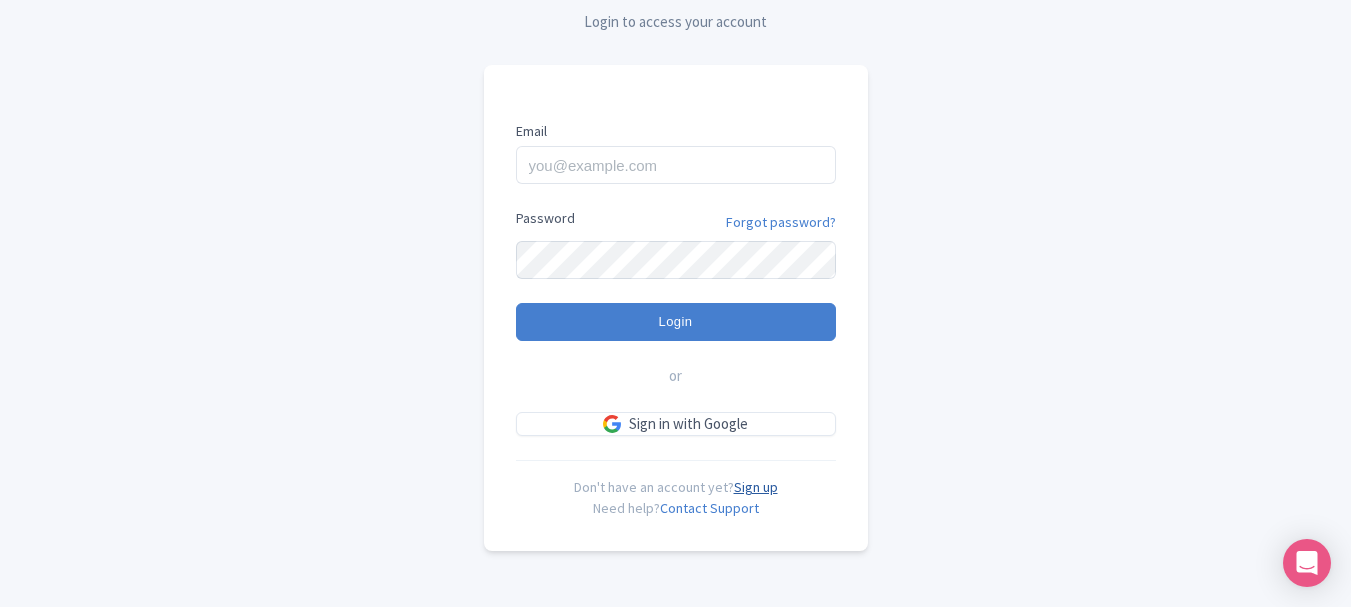 click on "Sign up" at bounding box center [756, 487] 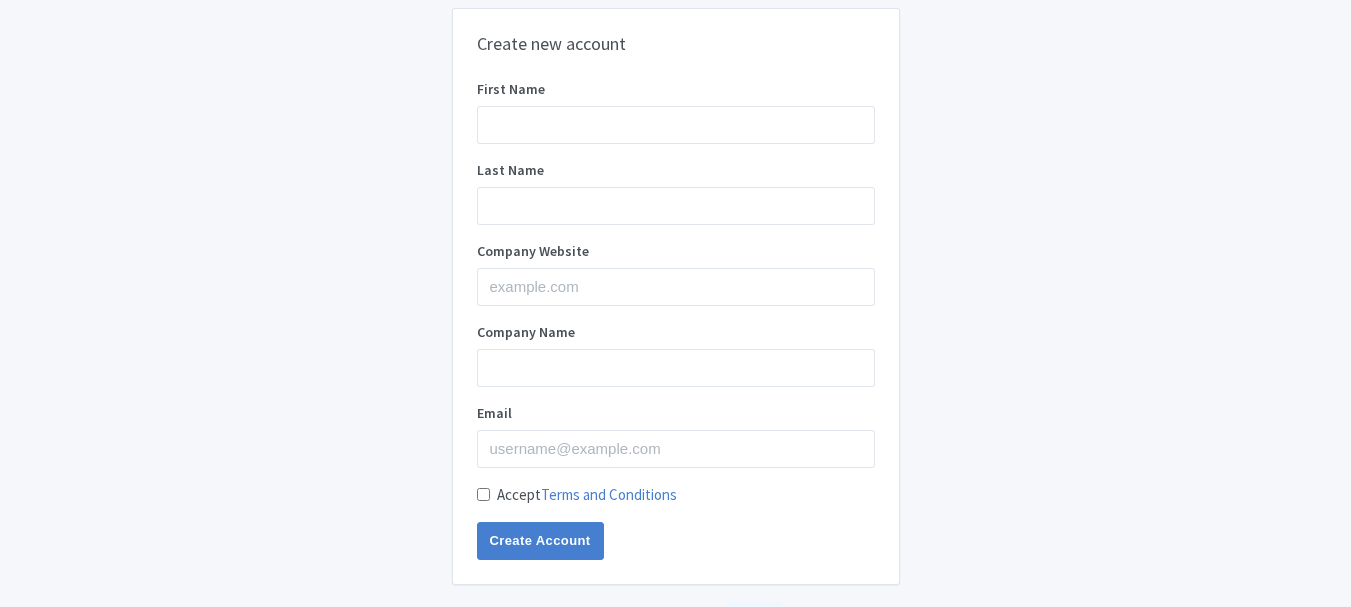 scroll, scrollTop: 0, scrollLeft: 0, axis: both 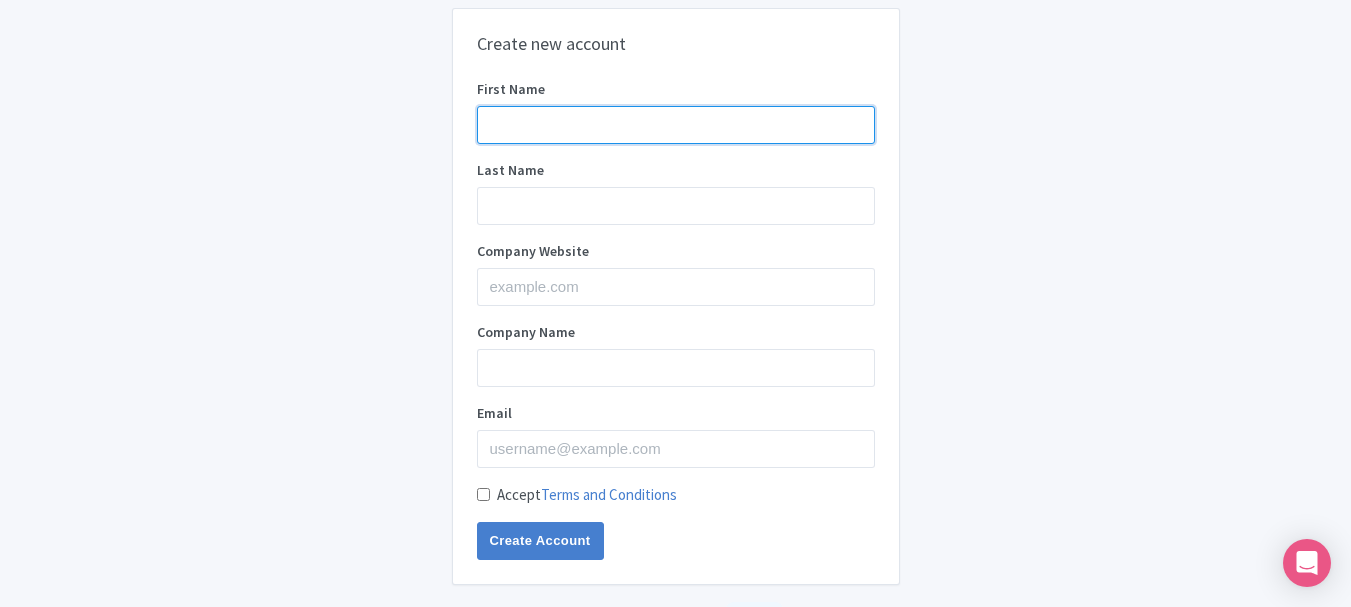 drag, startPoint x: 543, startPoint y: 125, endPoint x: 584, endPoint y: 144, distance: 45.188496 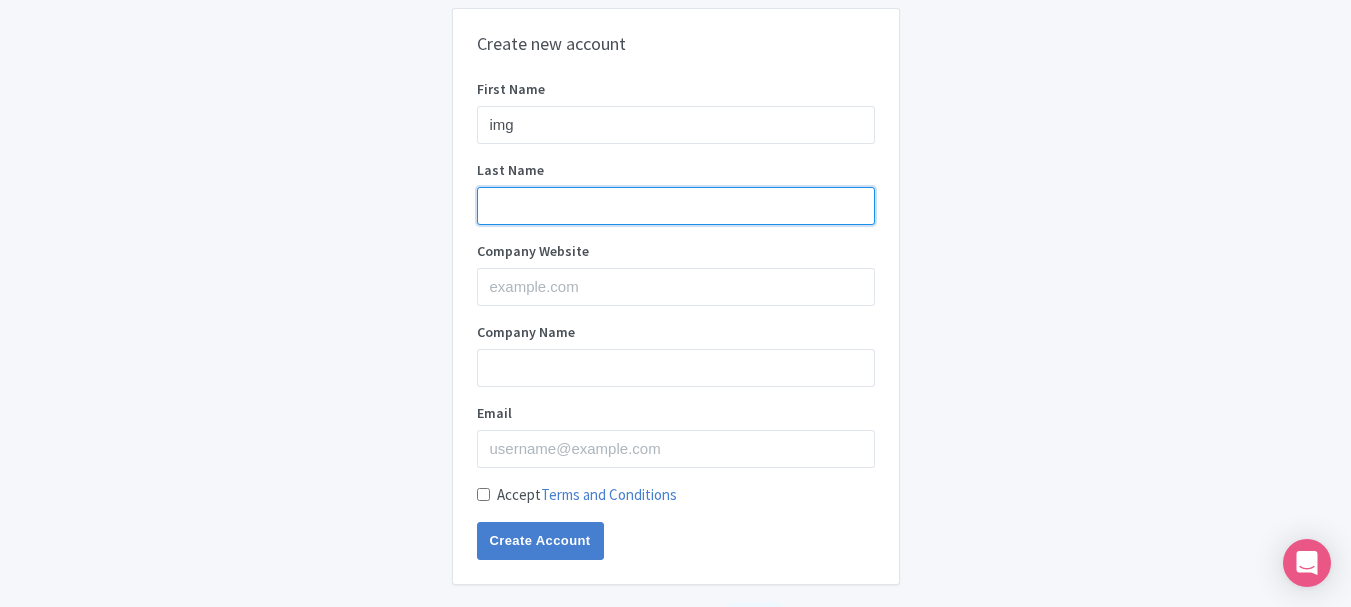 click on "Last Name" at bounding box center (676, 206) 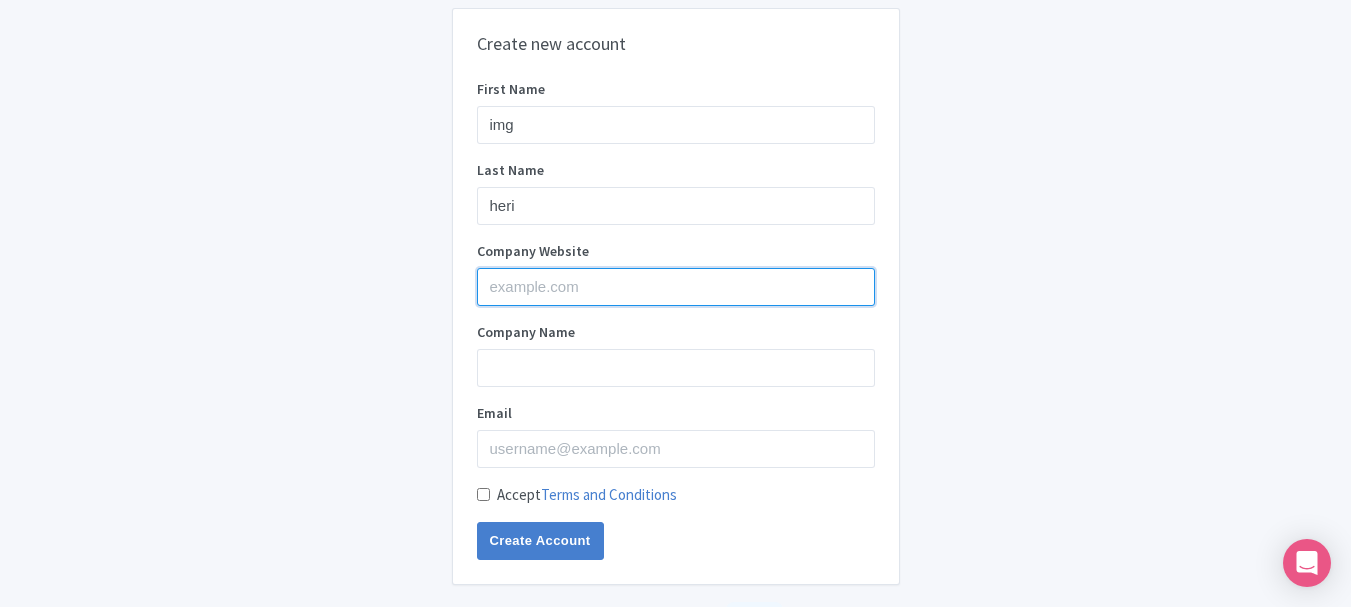 click on "Company Website" at bounding box center [676, 287] 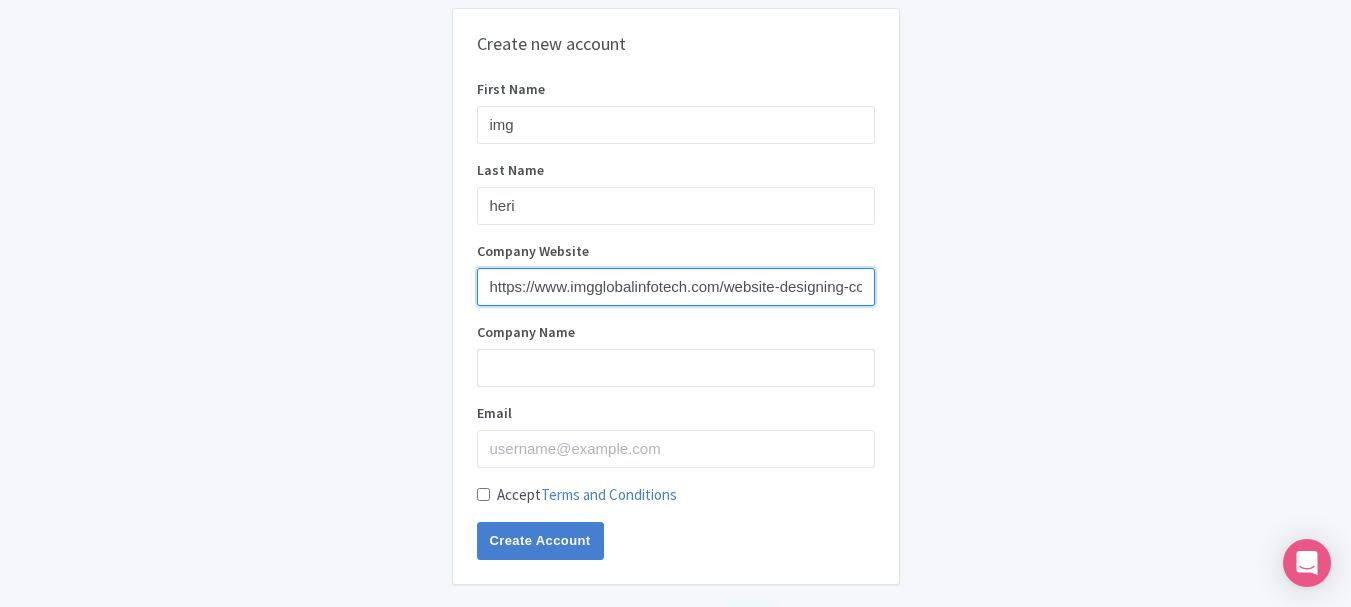 scroll, scrollTop: 0, scrollLeft: 135, axis: horizontal 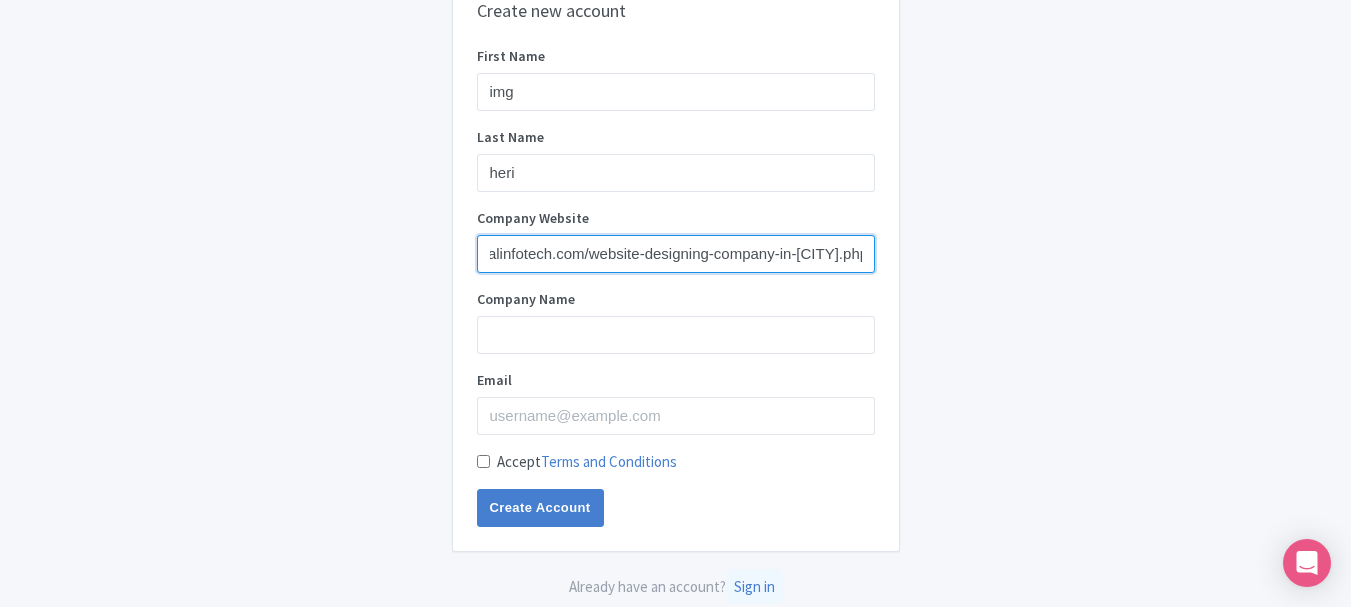 type on "https://www.imgglobalinfotech.com/website-designing-company-in-jaipur.php" 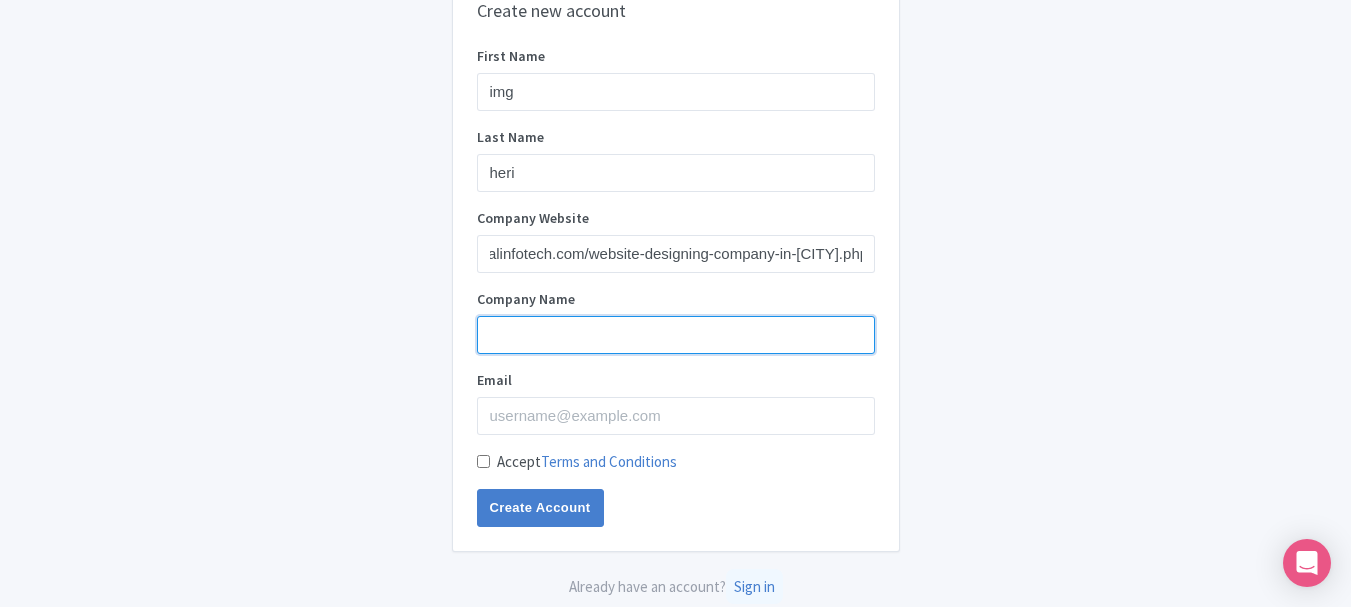 click on "Company Name" at bounding box center [676, 335] 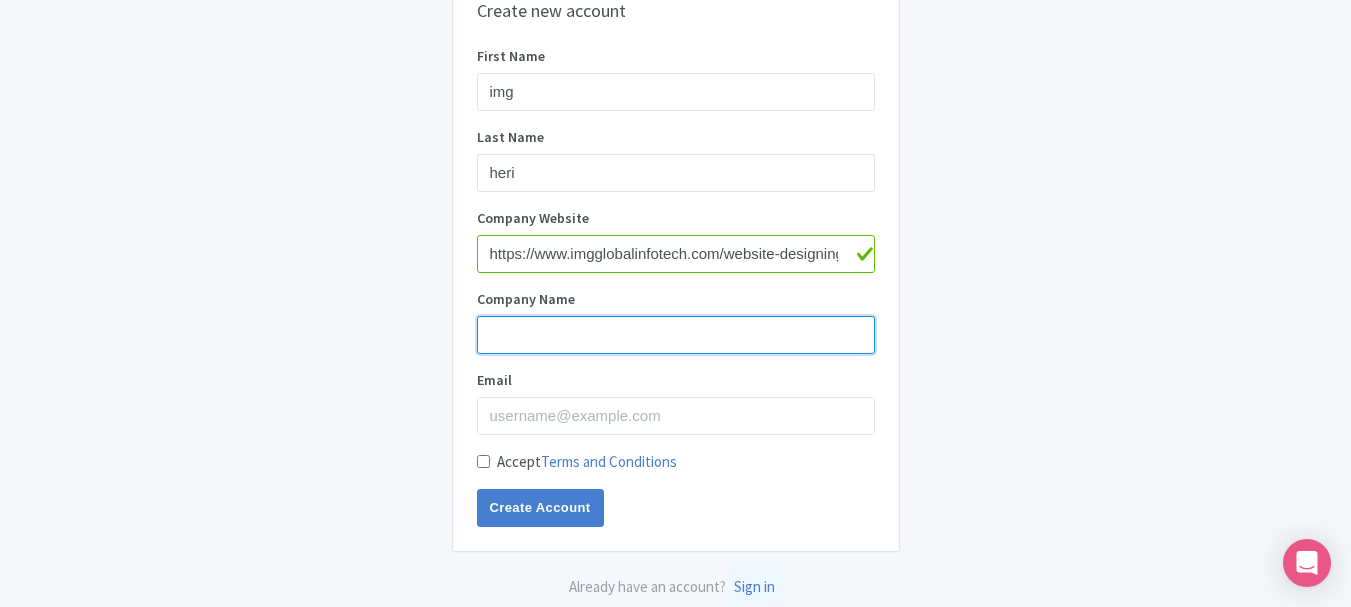 paste on "IMG Global Infotech" 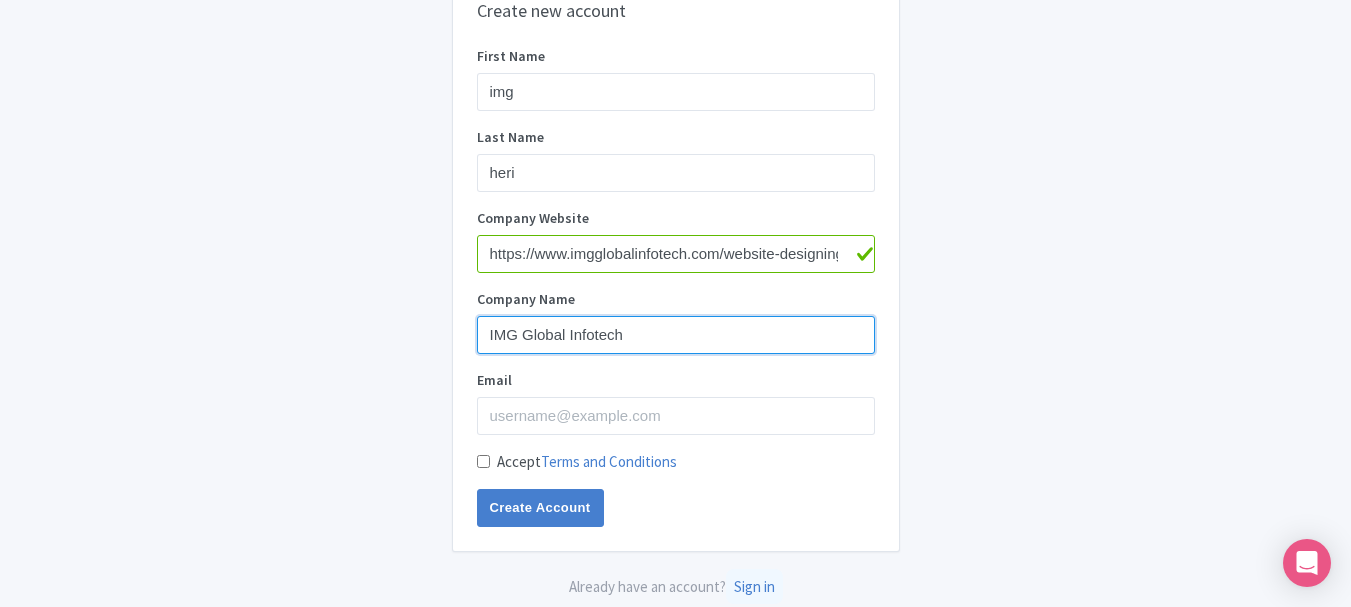 type on "IMG Global Infotech" 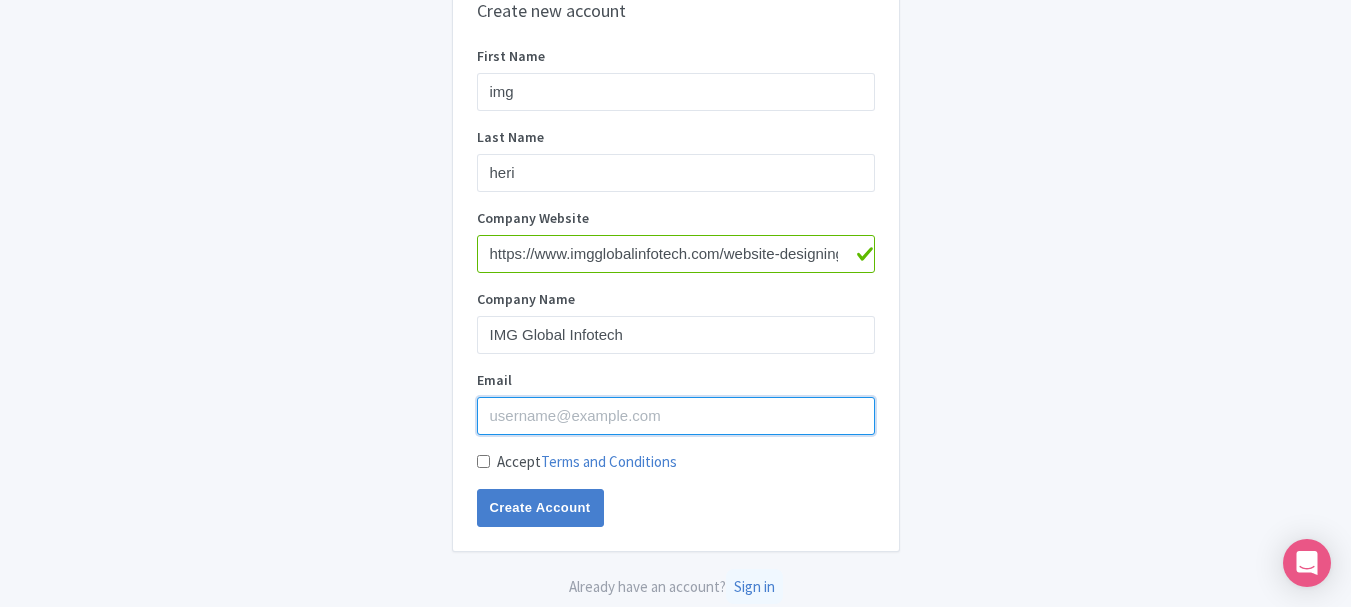 click on "Email" at bounding box center [676, 416] 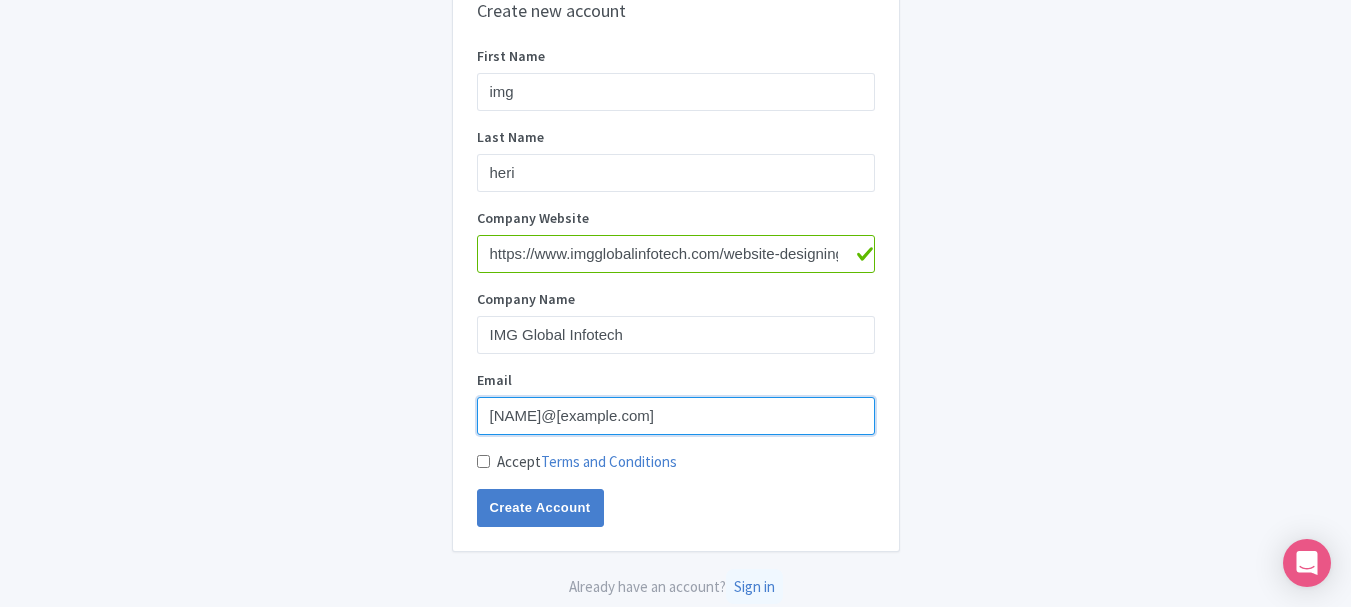 type on "imgherismith@gmail.com" 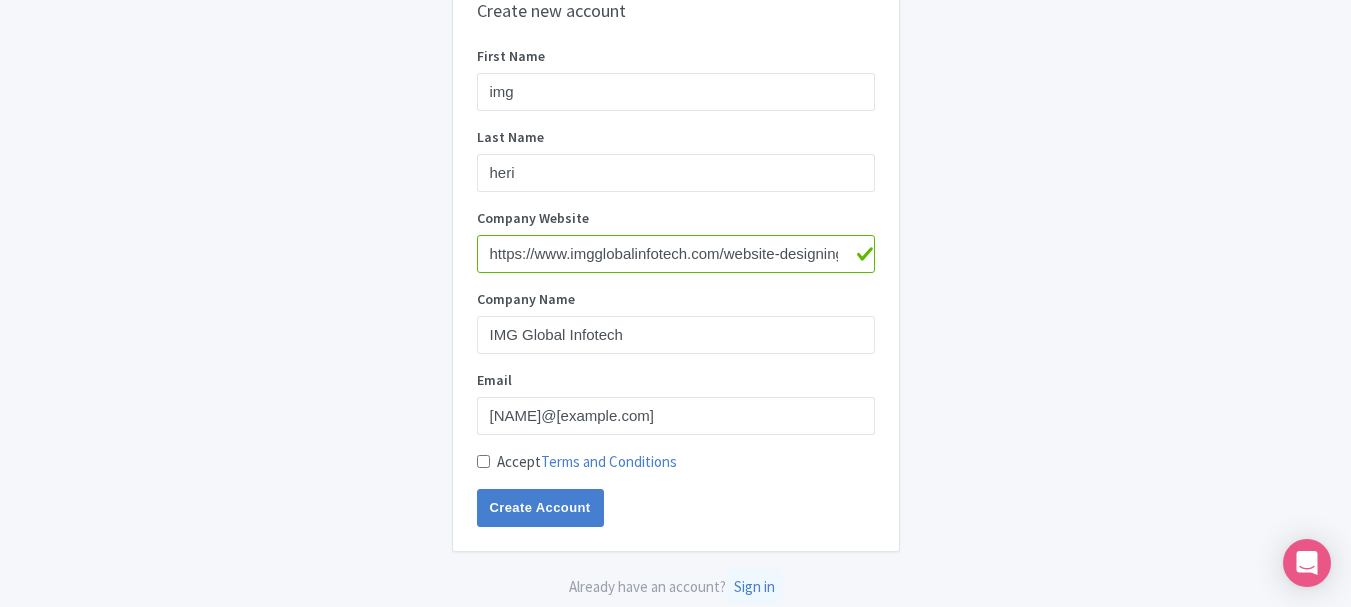 click on "Accept  Terms and Conditions" at bounding box center [676, 462] 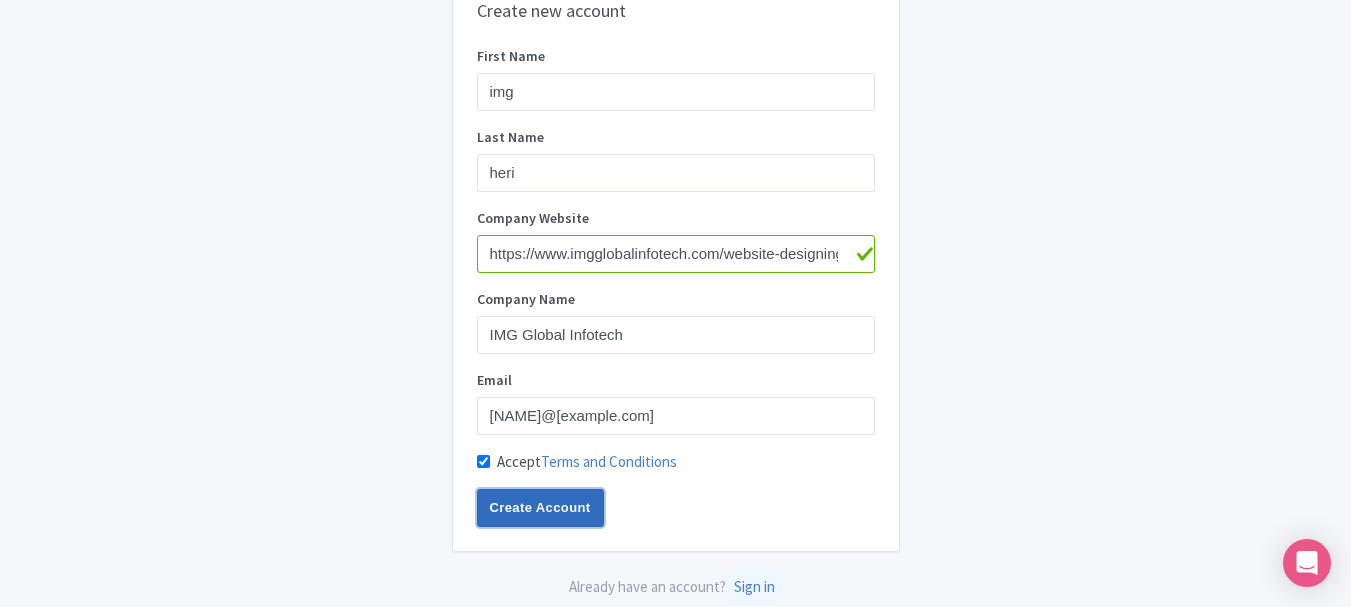 click on "Create Account" at bounding box center [540, 508] 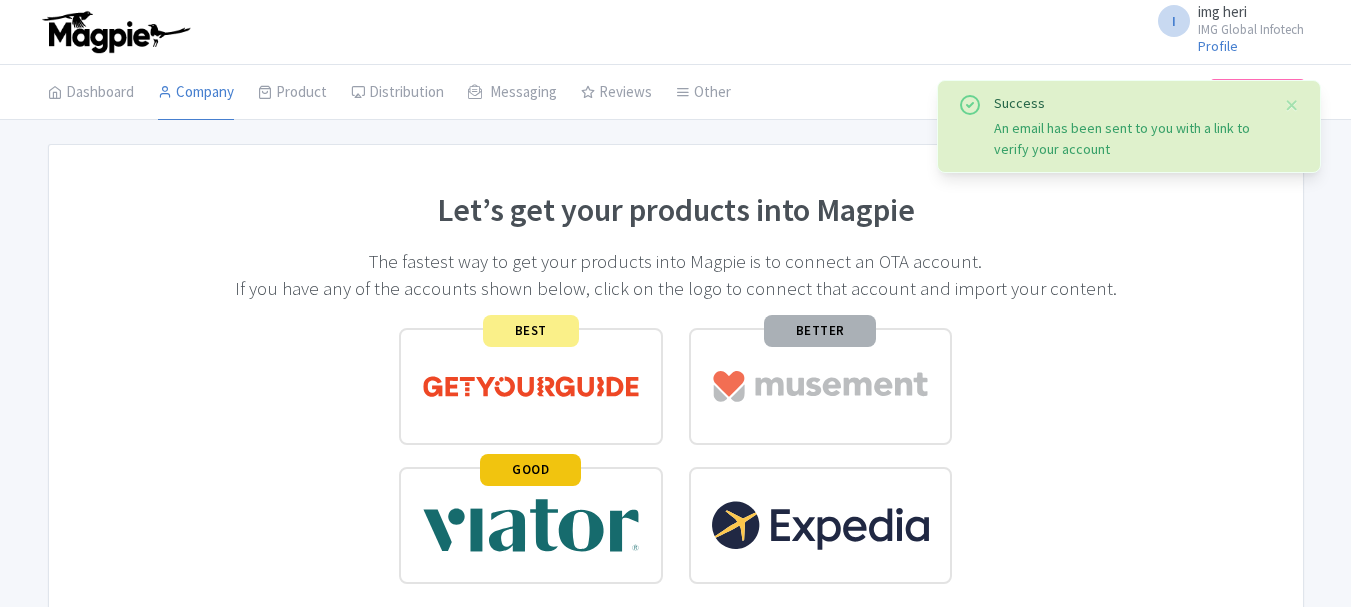 scroll, scrollTop: 0, scrollLeft: 0, axis: both 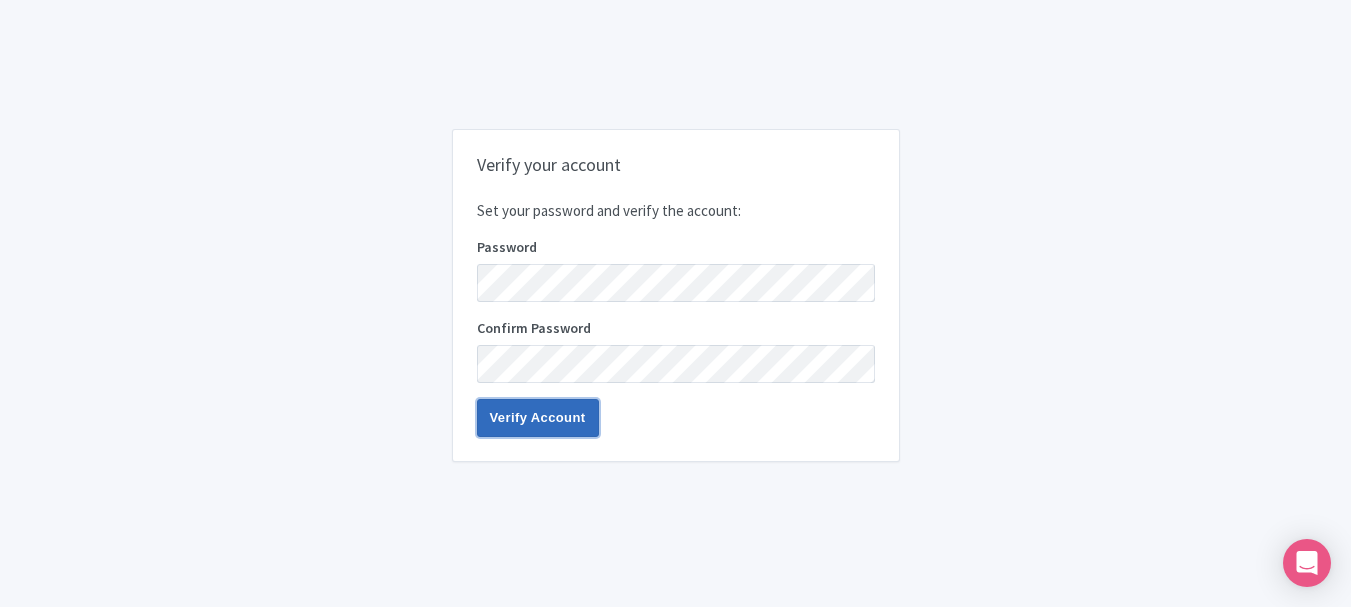 click on "Verify Account" at bounding box center (538, 418) 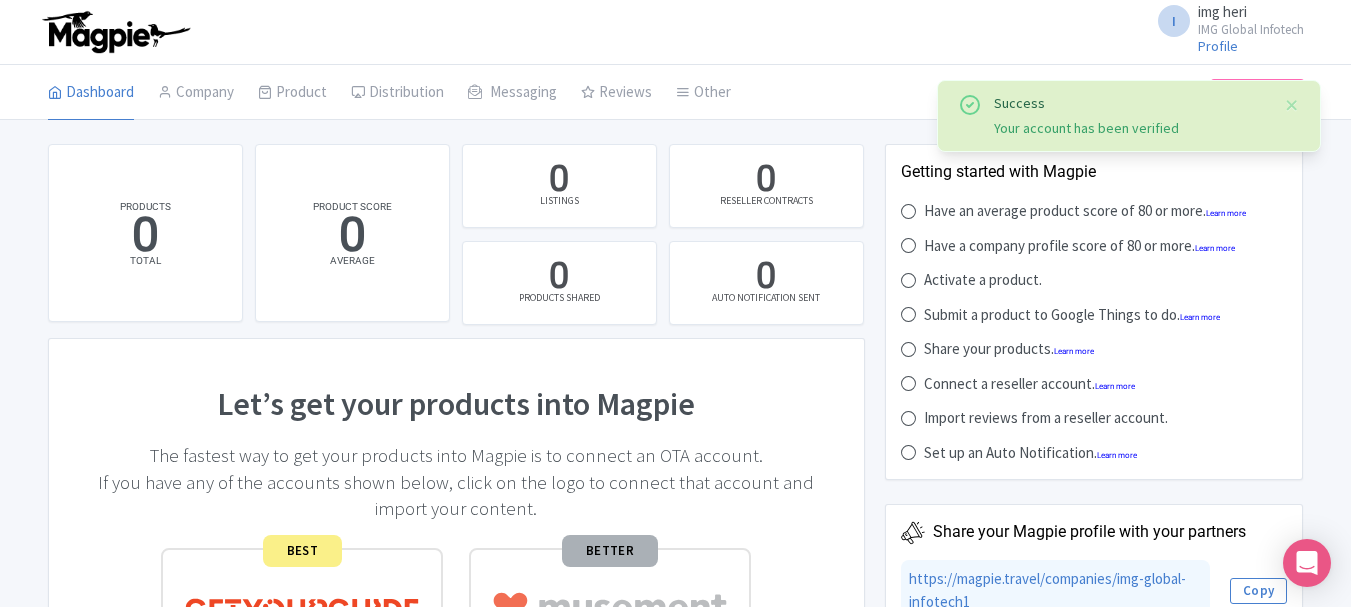scroll, scrollTop: 0, scrollLeft: 0, axis: both 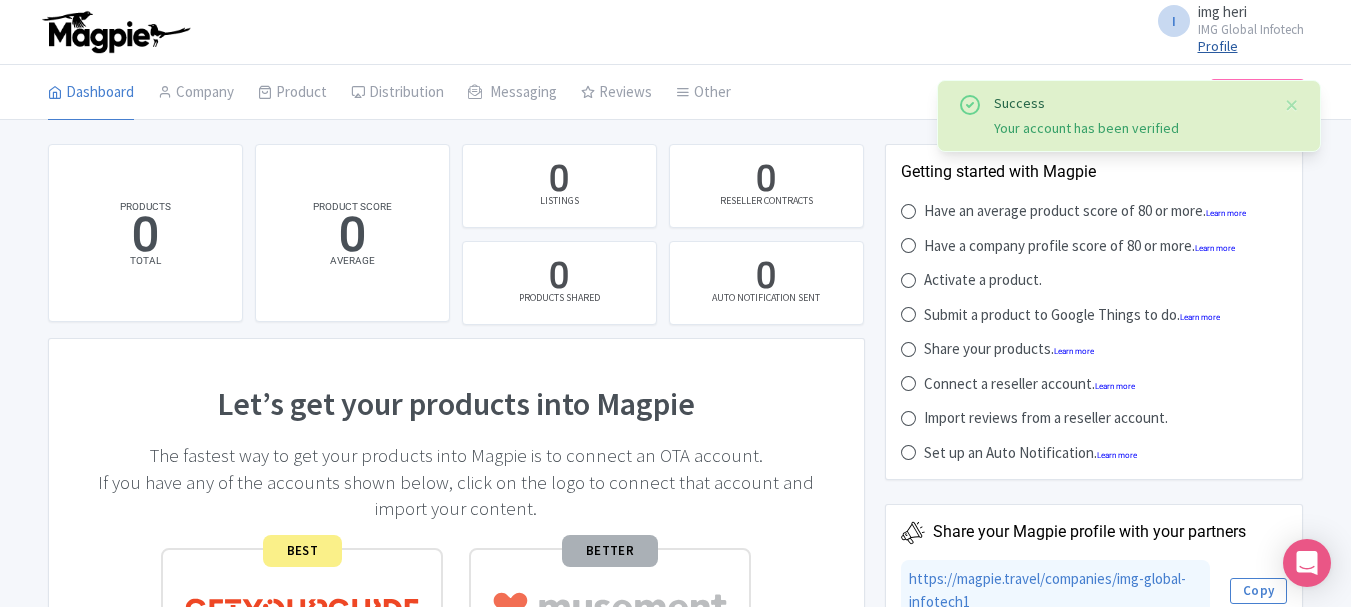 click on "Profile" at bounding box center (1218, 46) 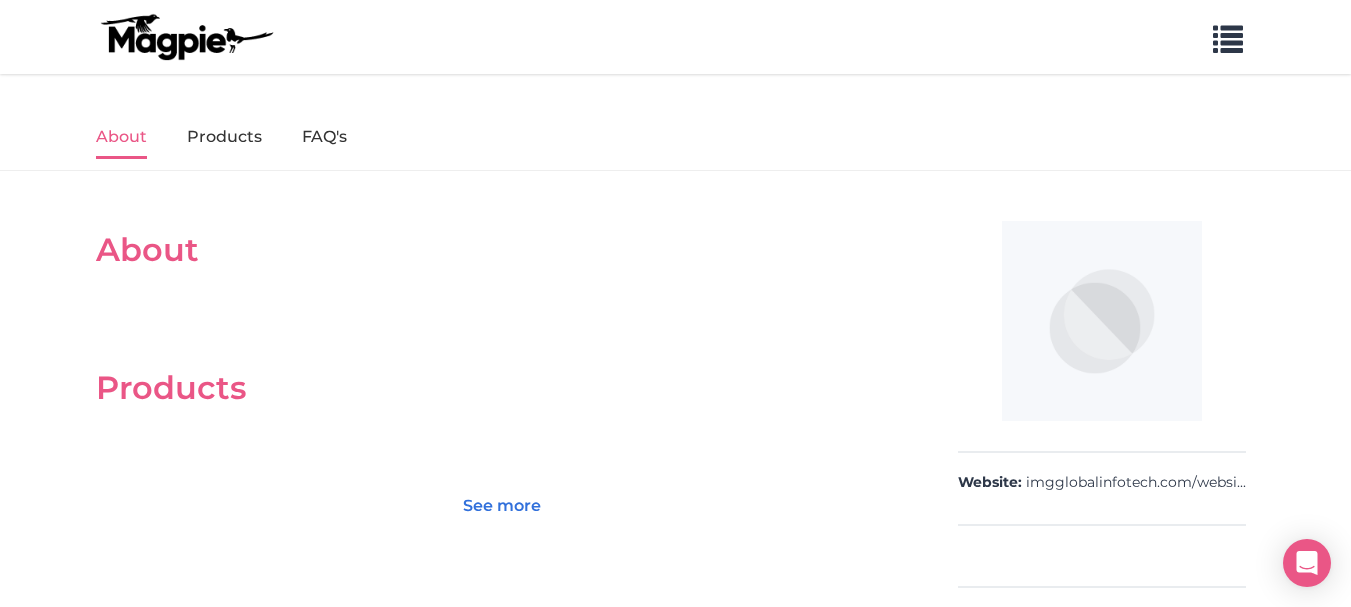 scroll, scrollTop: 200, scrollLeft: 0, axis: vertical 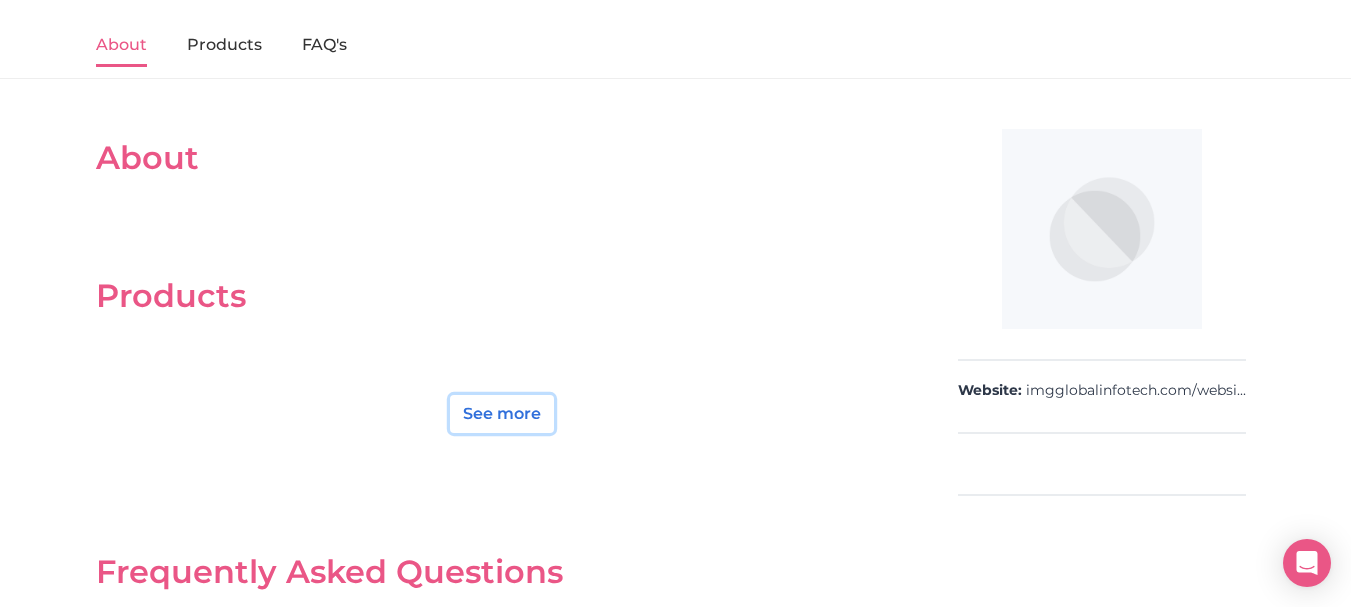 click on "See more" at bounding box center [502, 414] 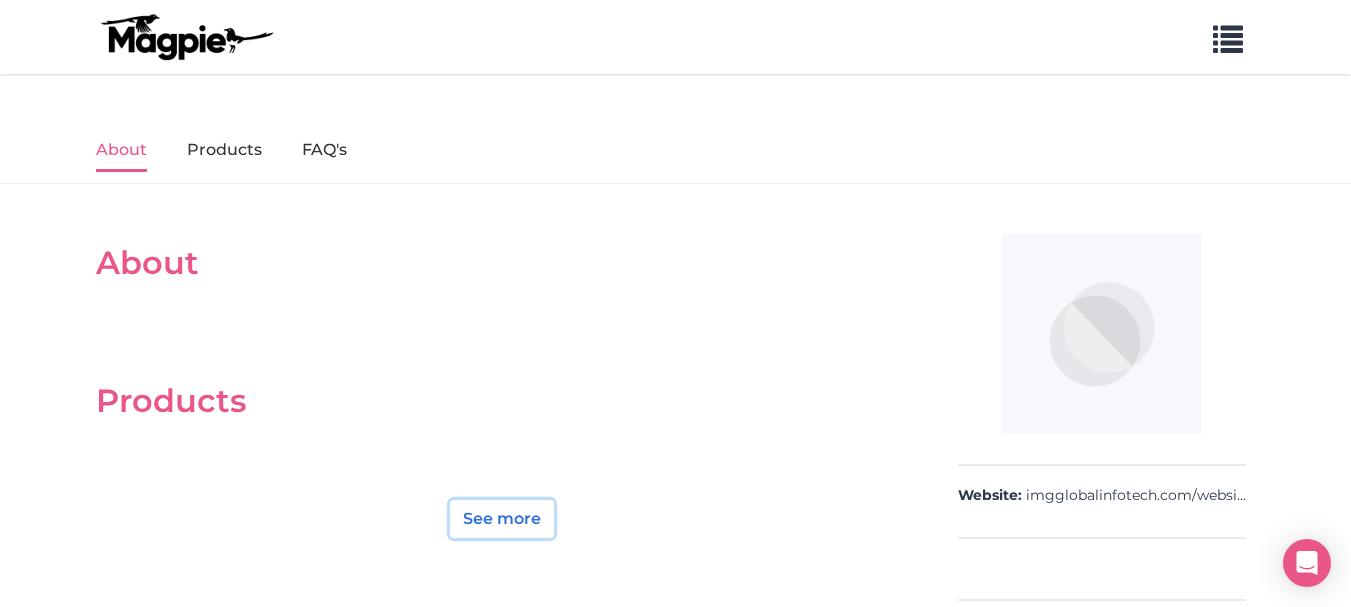 scroll, scrollTop: 0, scrollLeft: 0, axis: both 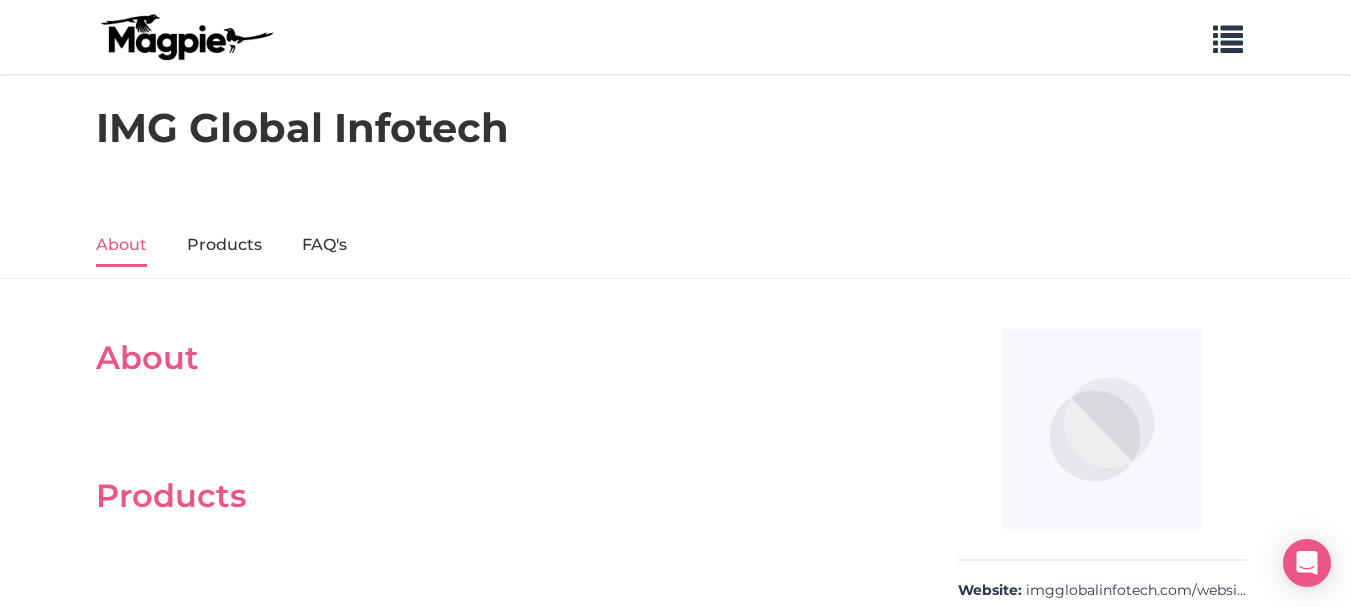 click on "Problems we solve
Products
Content Management and Distribution
Magpie for Resellers
Magpie Promotes
Pricing
Resources
Work with resellers
Customer Support
Our Story
API Documentation
Blog
My List
0
Logout" at bounding box center [676, 37] 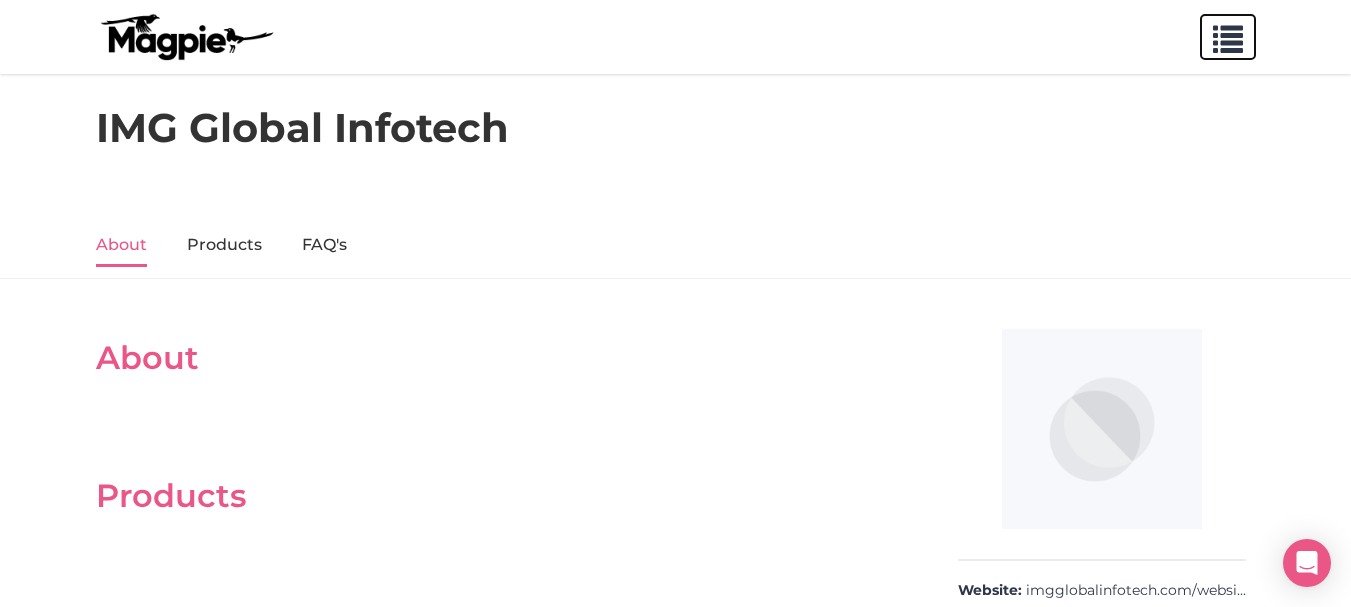 click at bounding box center [1228, 37] 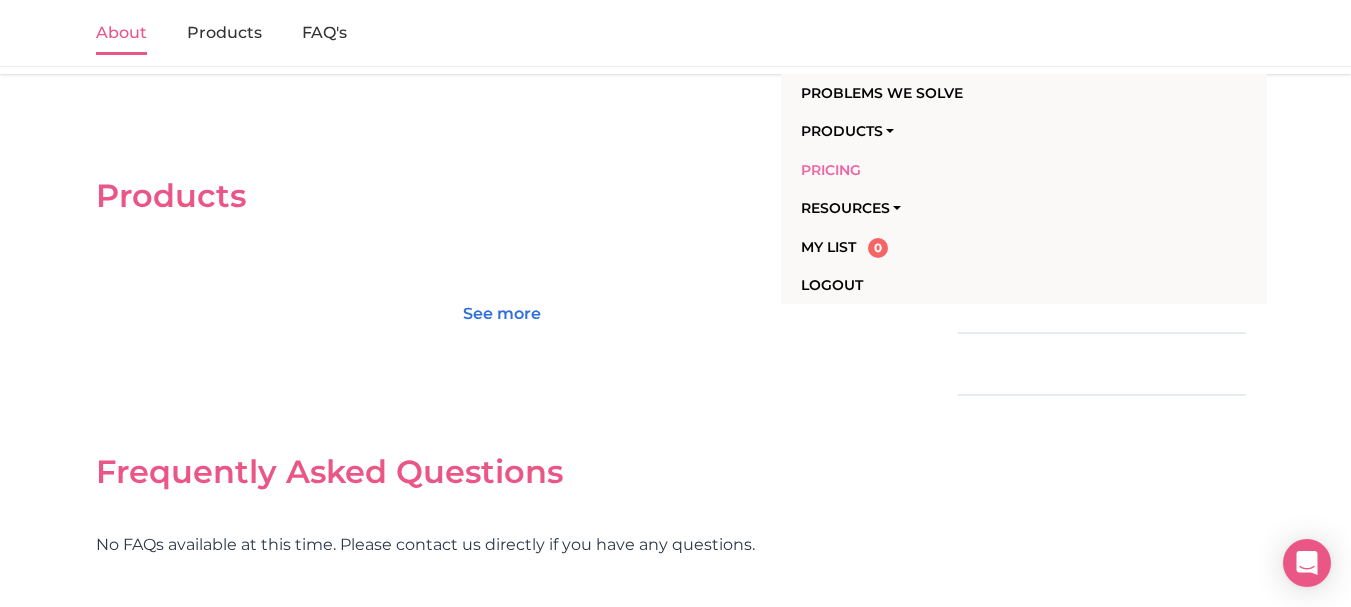 scroll, scrollTop: 0, scrollLeft: 0, axis: both 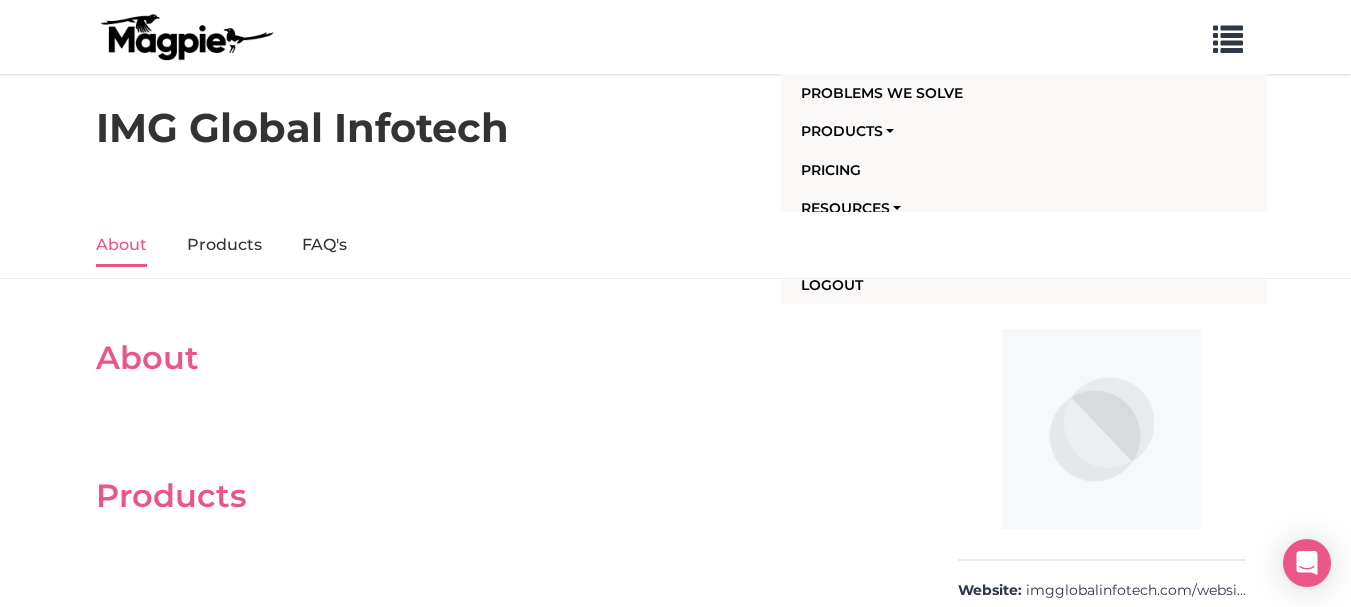 click at bounding box center (186, 37) 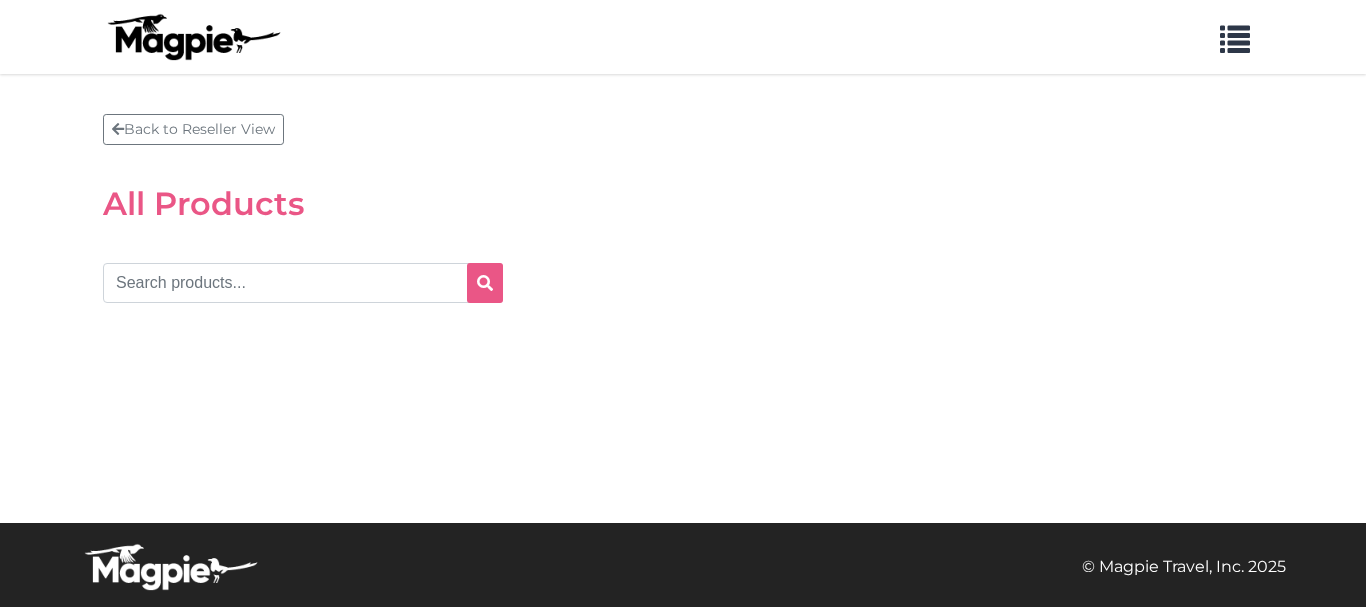 scroll, scrollTop: 0, scrollLeft: 0, axis: both 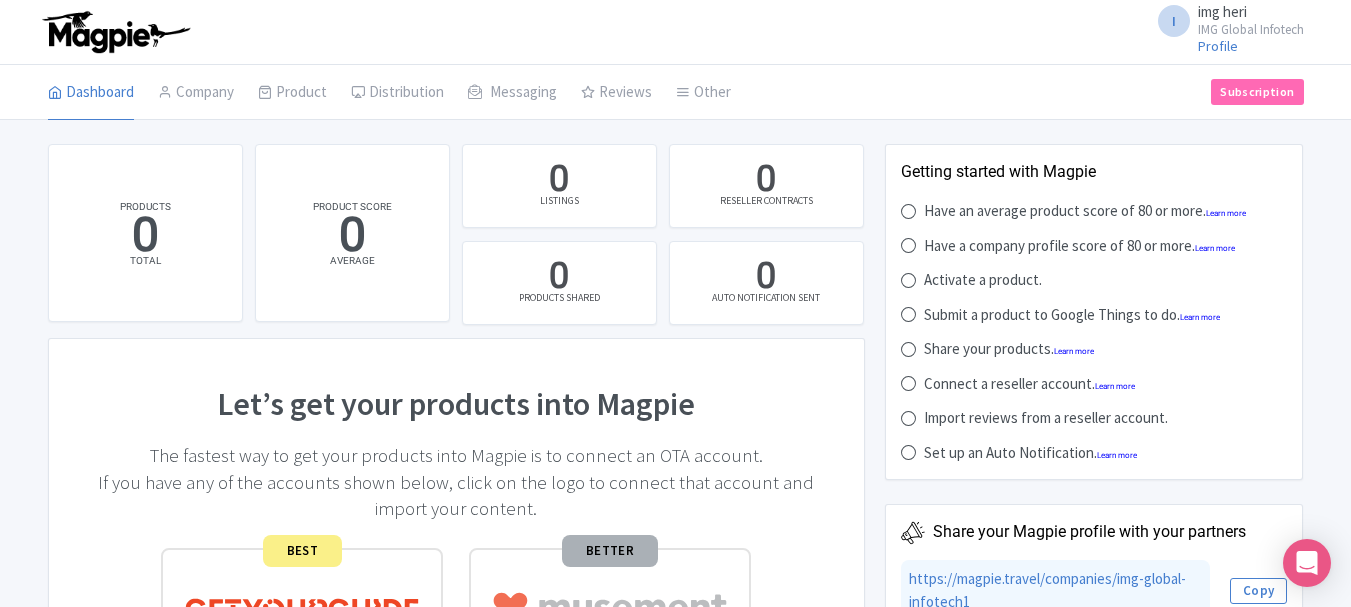 click on "img heri" at bounding box center (1222, 11) 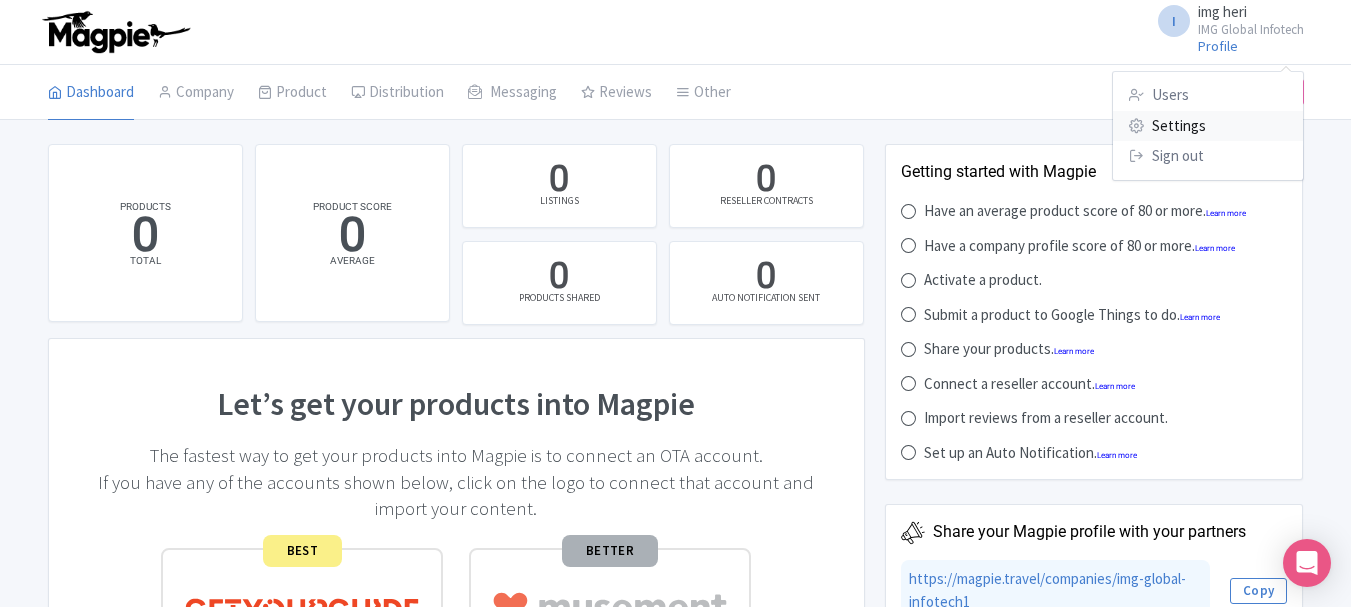 click on "Settings" at bounding box center [1208, 126] 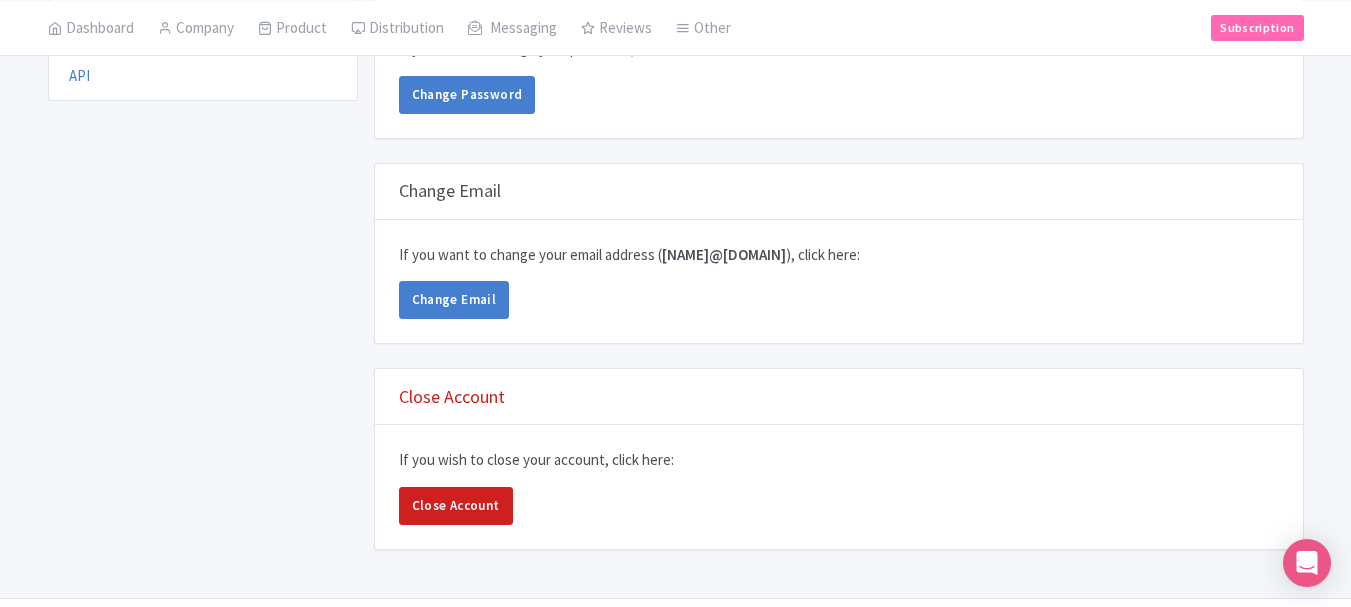 scroll, scrollTop: 40, scrollLeft: 0, axis: vertical 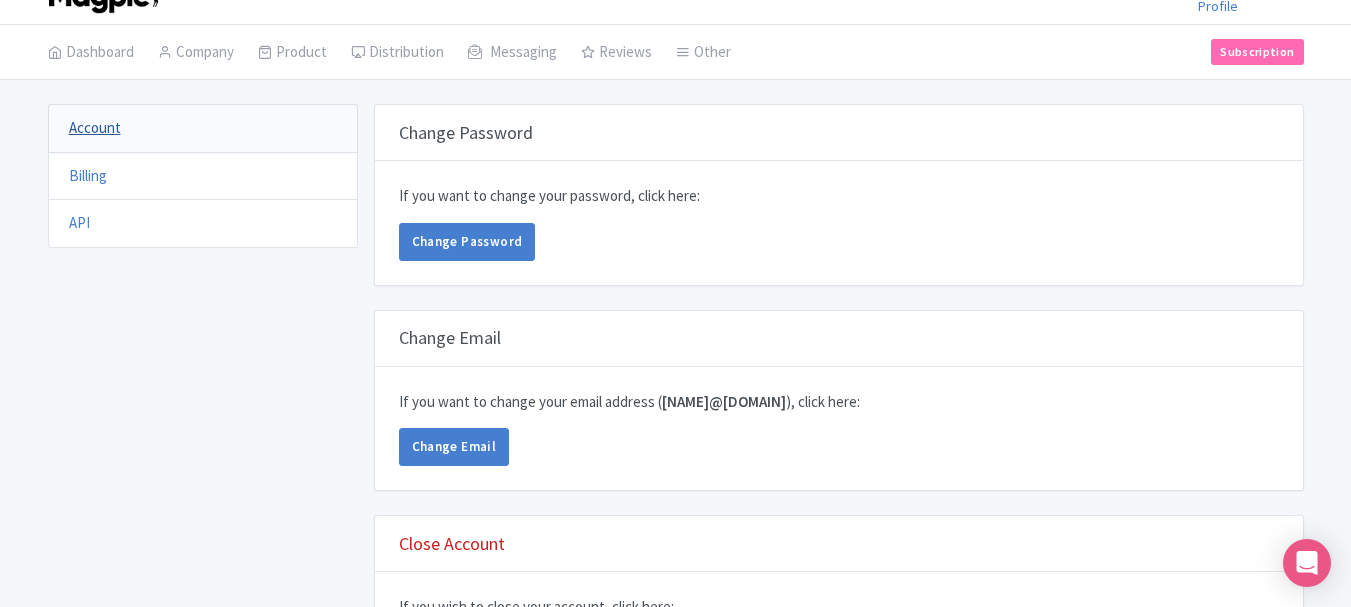 click on "Account" at bounding box center [95, 127] 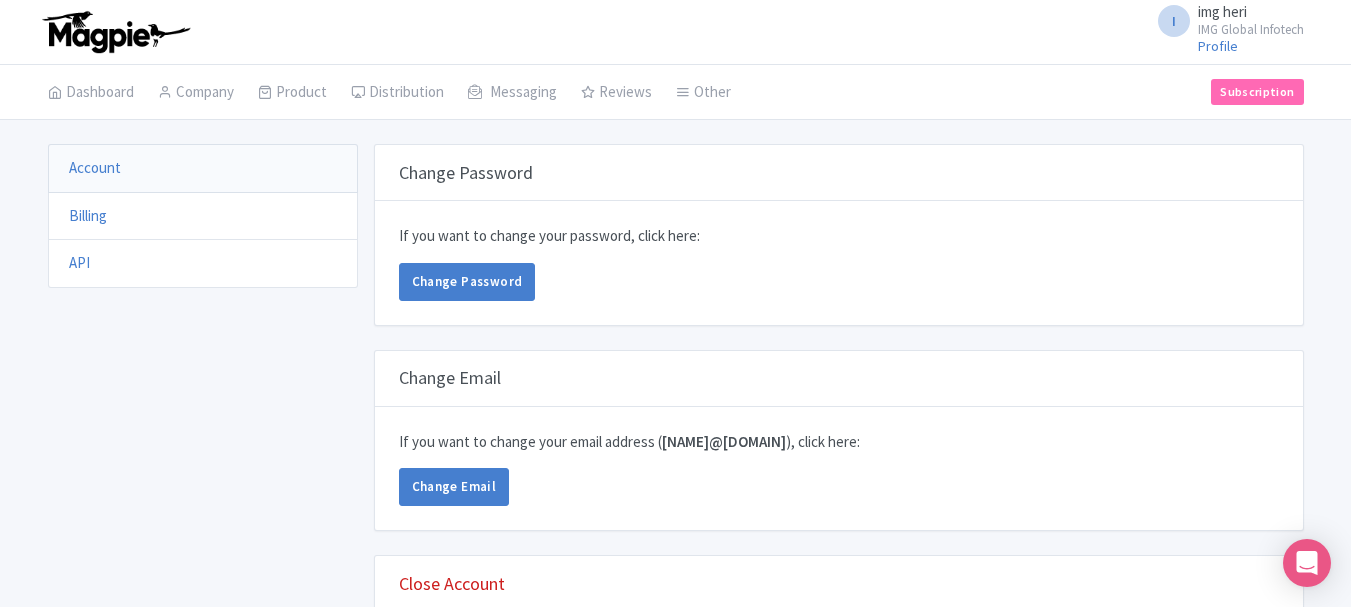 scroll, scrollTop: 0, scrollLeft: 0, axis: both 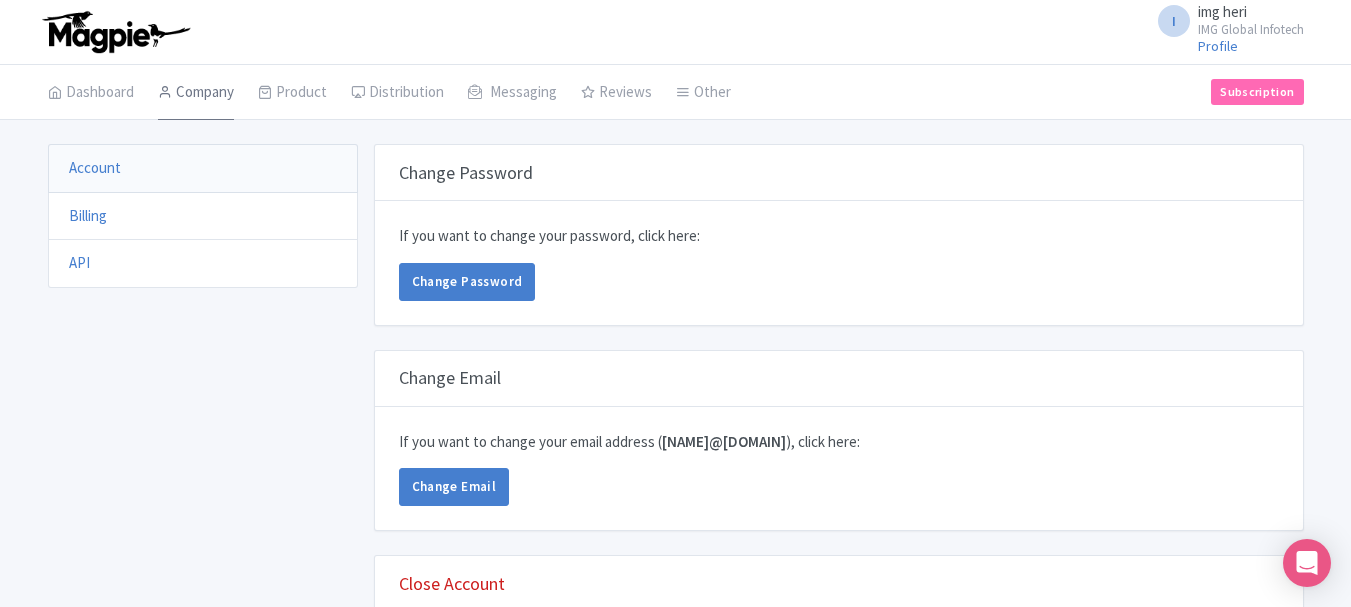 click on "Company" at bounding box center (196, 93) 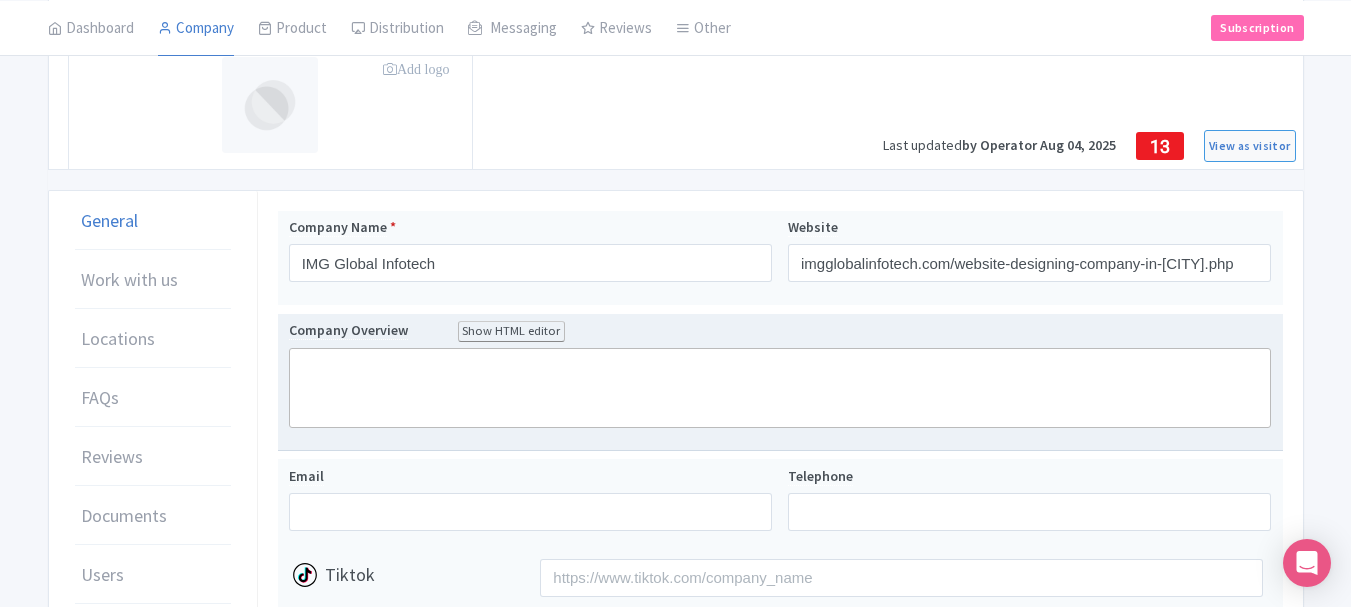 scroll, scrollTop: 300, scrollLeft: 0, axis: vertical 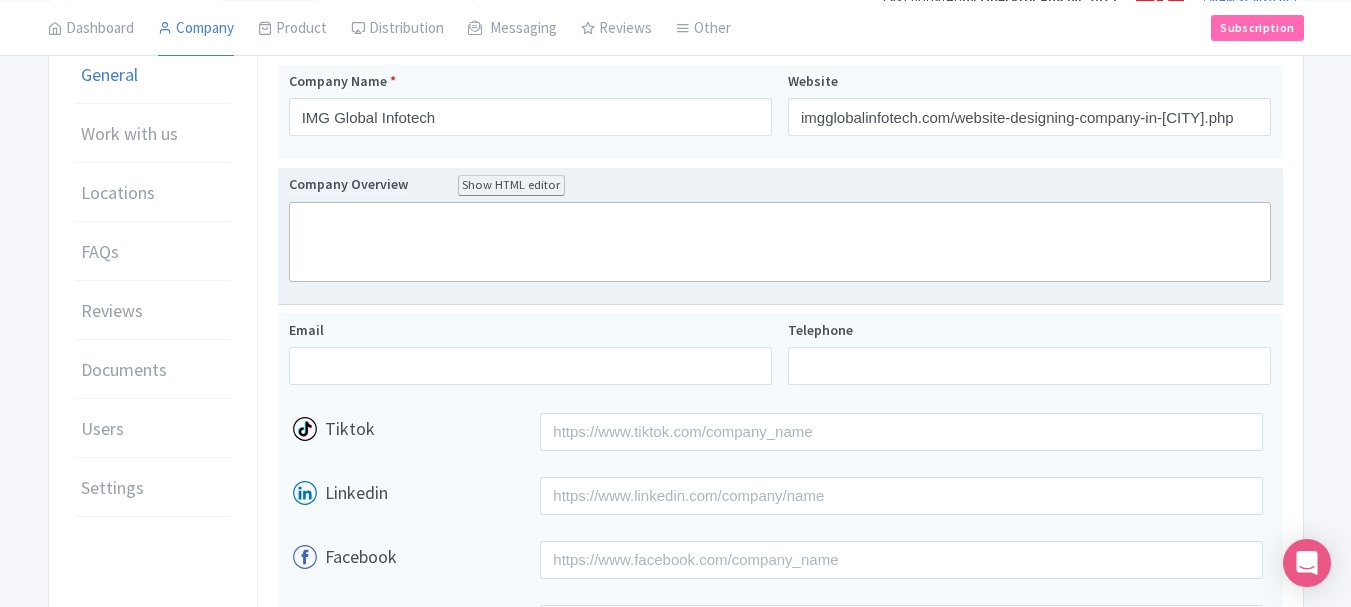 click 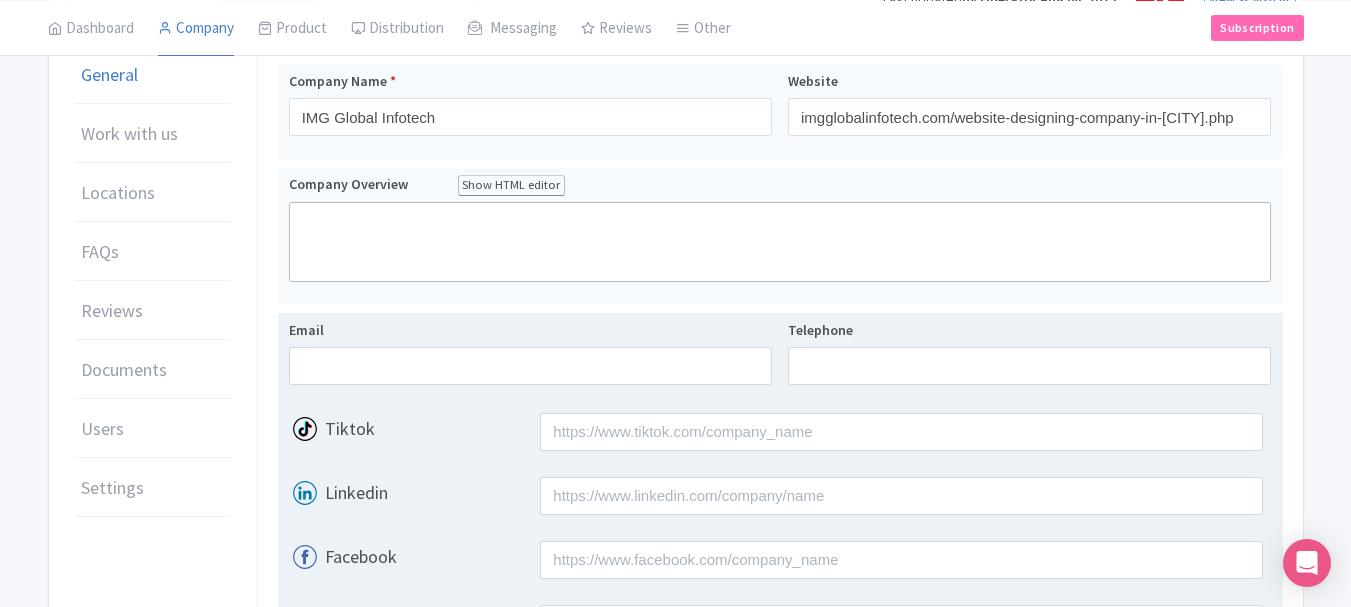 paste on "<div>As a trusted web designer in Jaipur, IMG Global Infotech believes in blending innovation with functionality. Our expert design team crafts custom websites that reflect your brand’s personality while ensuring seamless navigation and cross-device compatibility. We focus on providing an immersive user experience, clean layouts, fast-loading interfaces, and design consistency across all pages to deliver maximum engagement and conversions.</div>" 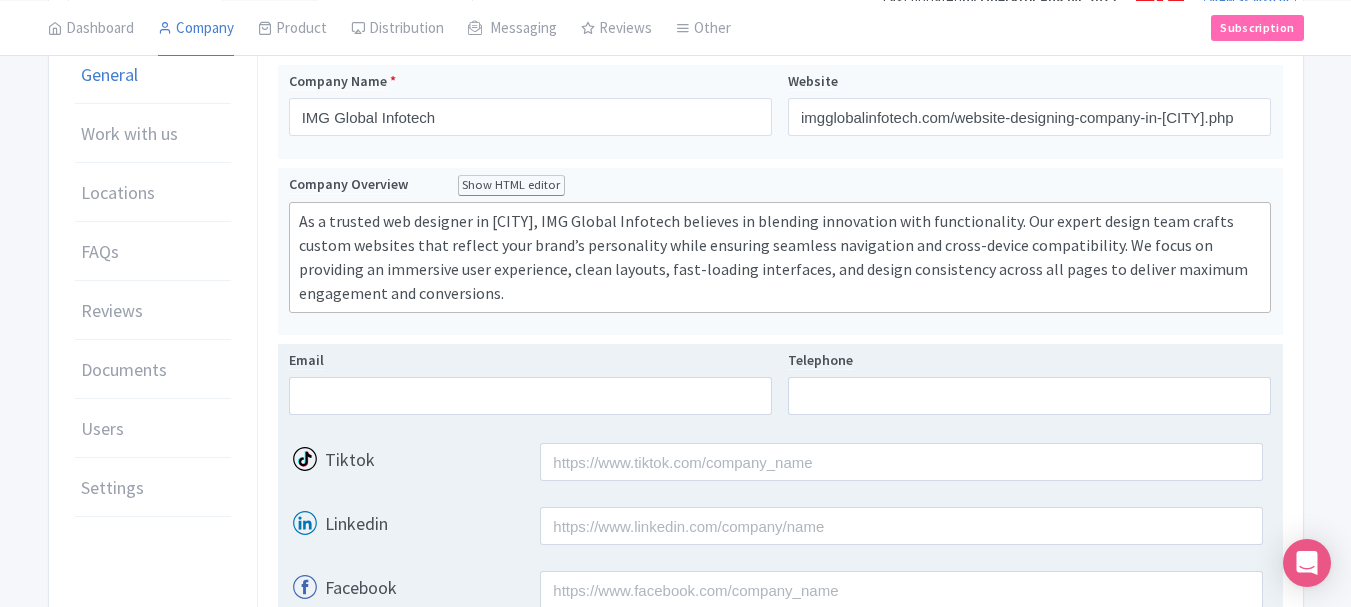 type on "<div>As a trusted web designer in Jaipur, IMG Global Infotech believes in blending innovation with functionality. Our expert design team crafts custom websites that reflect your brand’s personality while ensuring seamless navigation and cross-device compatibility. We focus on providing an immersive user experience, clean layouts, fast-loading interfaces, and design consistency across all pages to deliver maximum engagement and conversions.</div>" 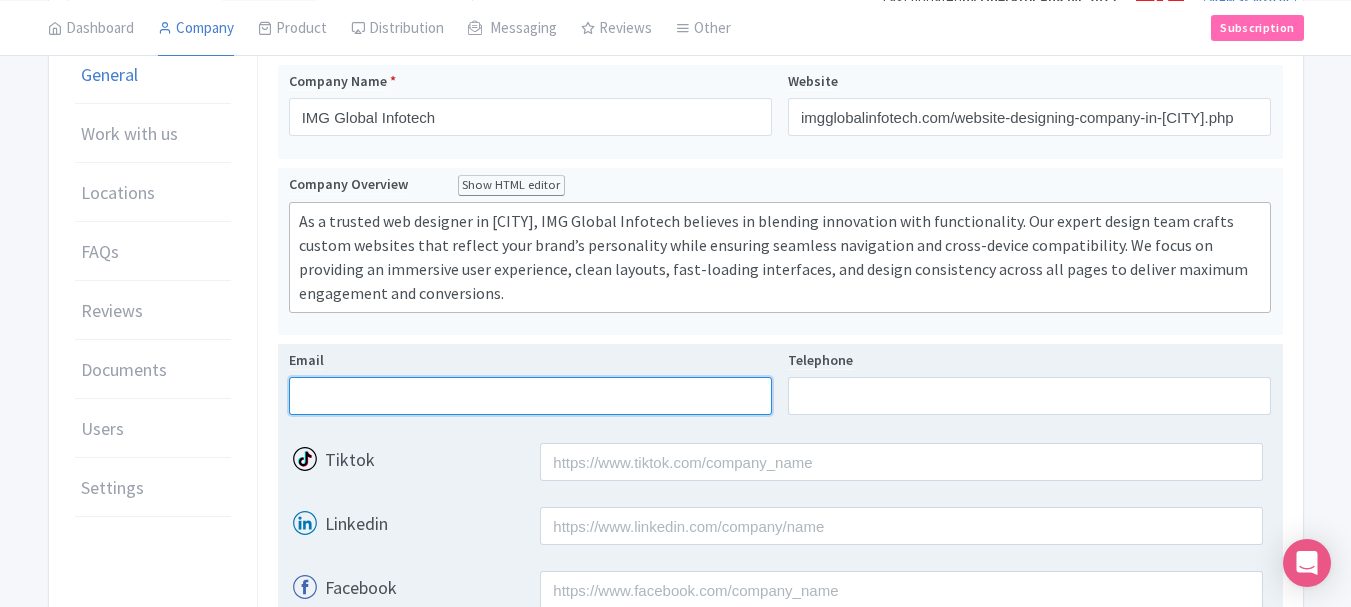 click on "Email" at bounding box center (530, 396) 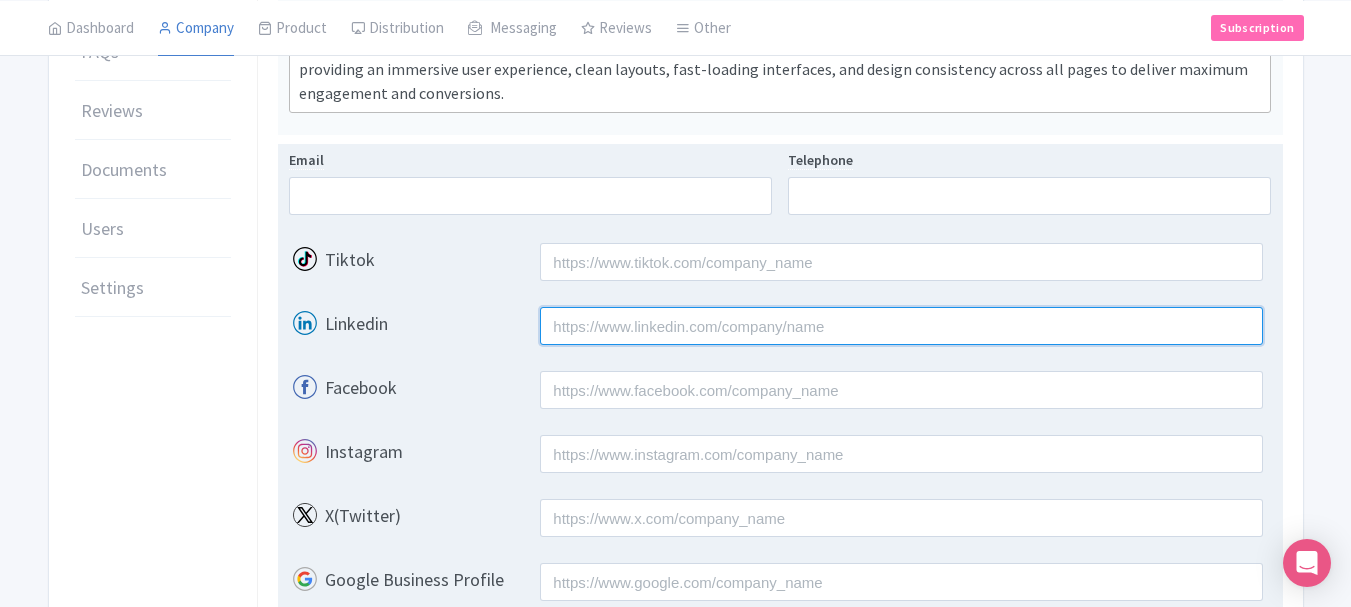 click on "Linkedin" at bounding box center [901, 326] 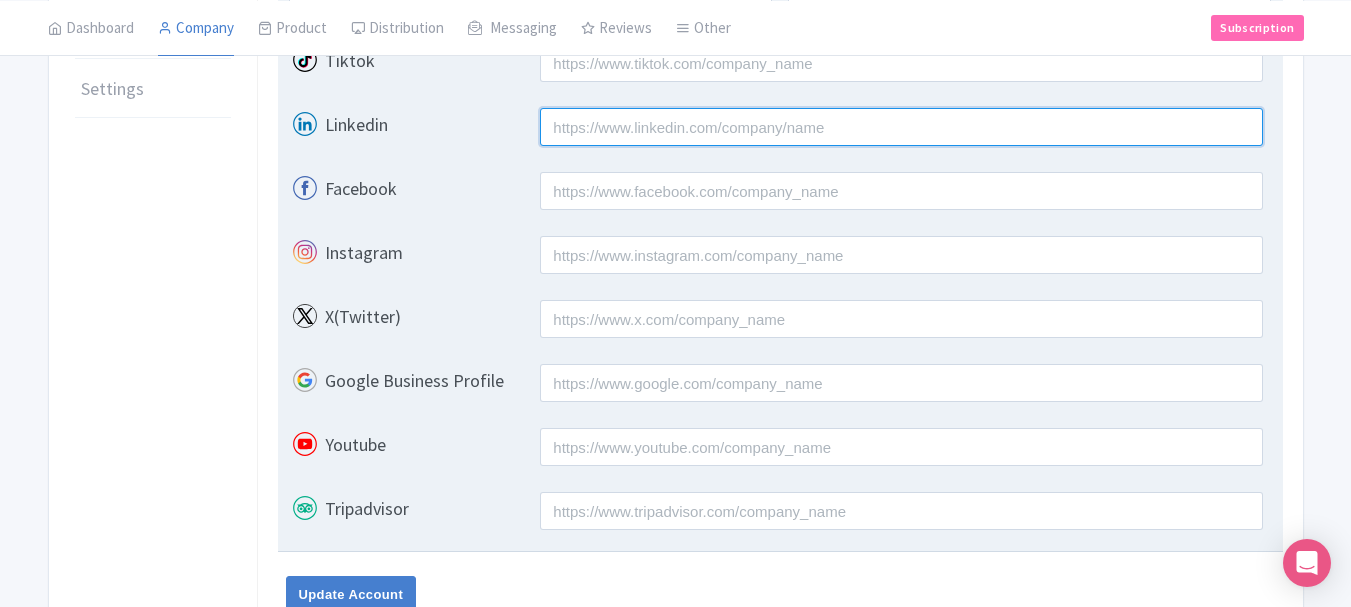 scroll, scrollTop: 700, scrollLeft: 0, axis: vertical 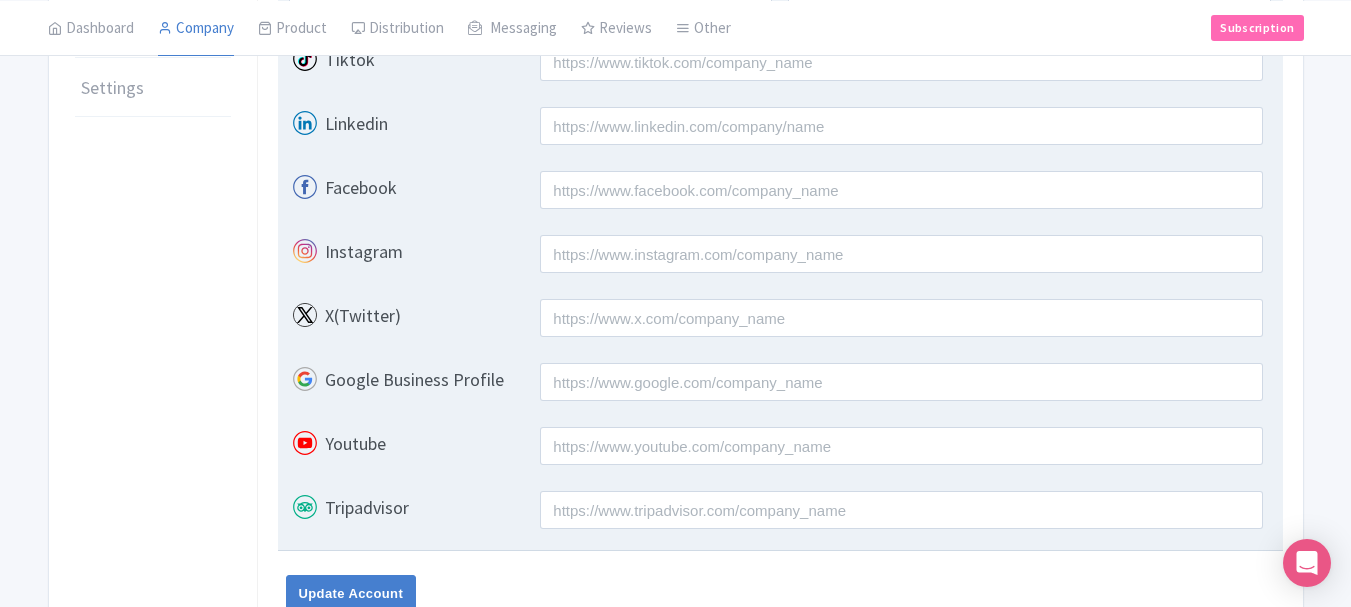 click on "Instagram" at bounding box center [780, 255] 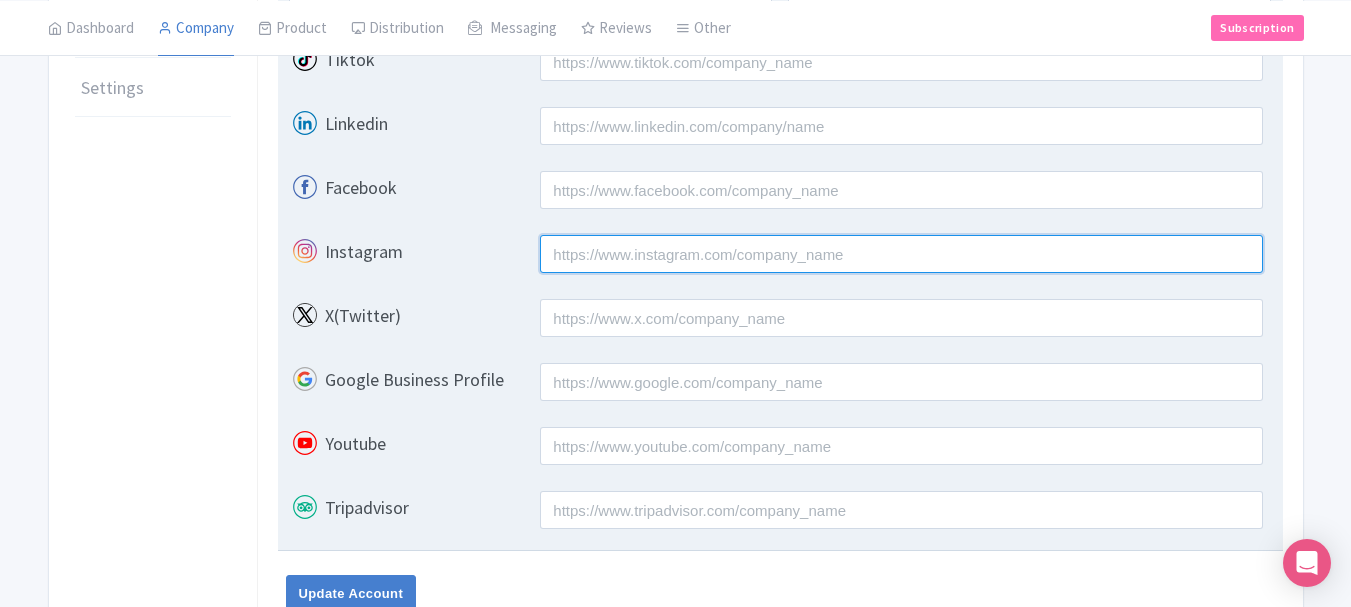 click on "Instagram" at bounding box center [901, 254] 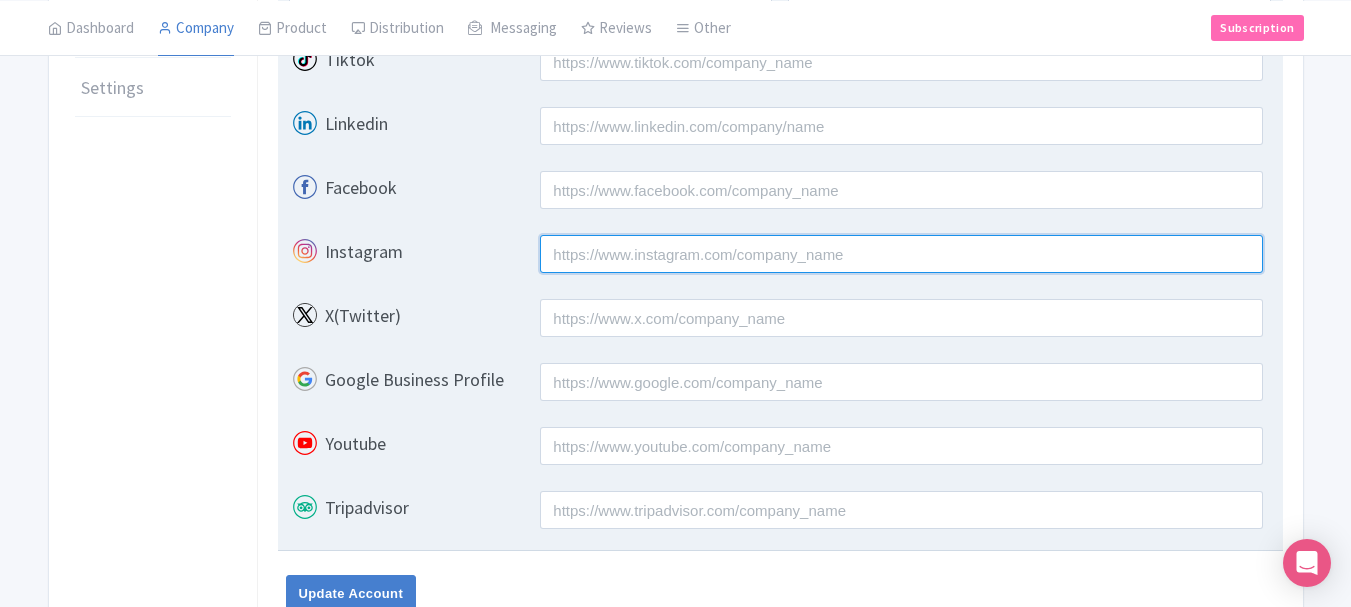 paste on "https://www.instagram.com/imgglobalinfotech/#" 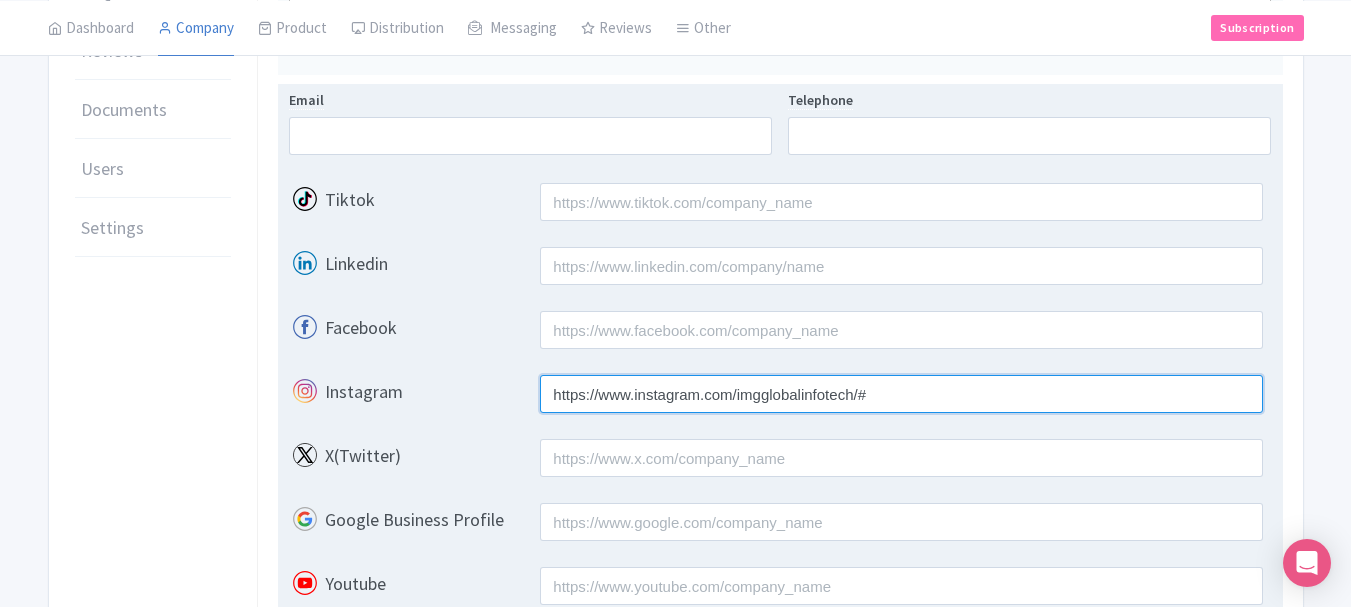 scroll, scrollTop: 500, scrollLeft: 0, axis: vertical 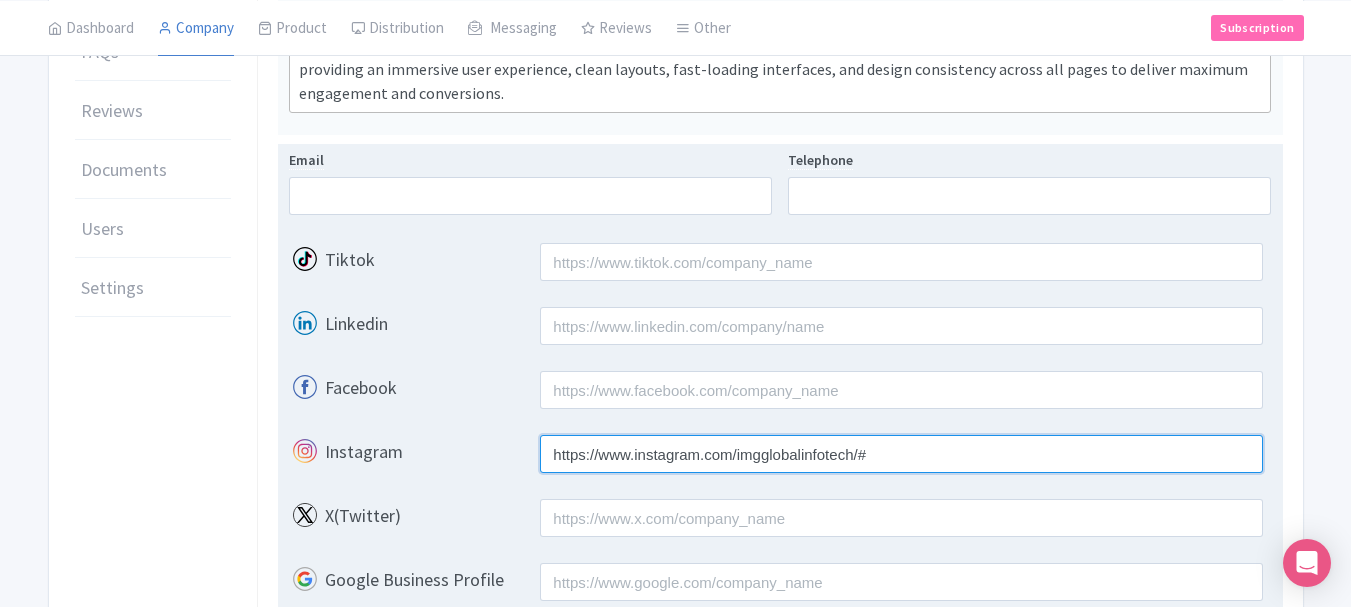 type on "https://www.instagram.com/imgglobalinfotech/#" 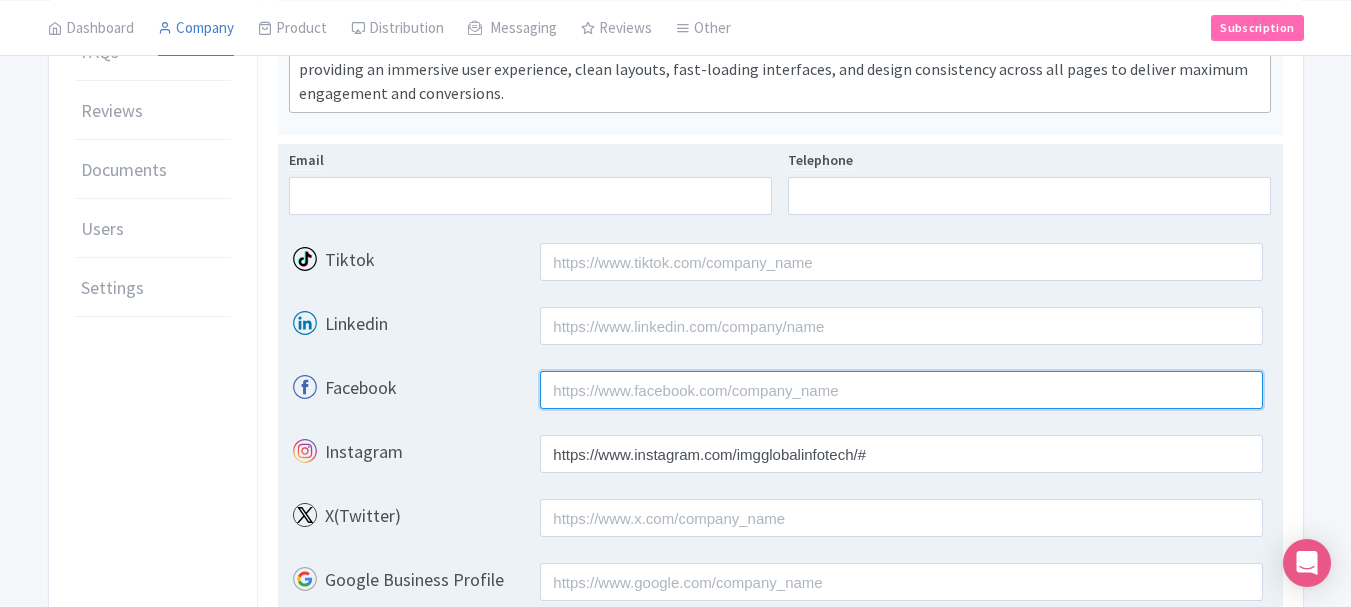 click on "Facebook" at bounding box center [901, 390] 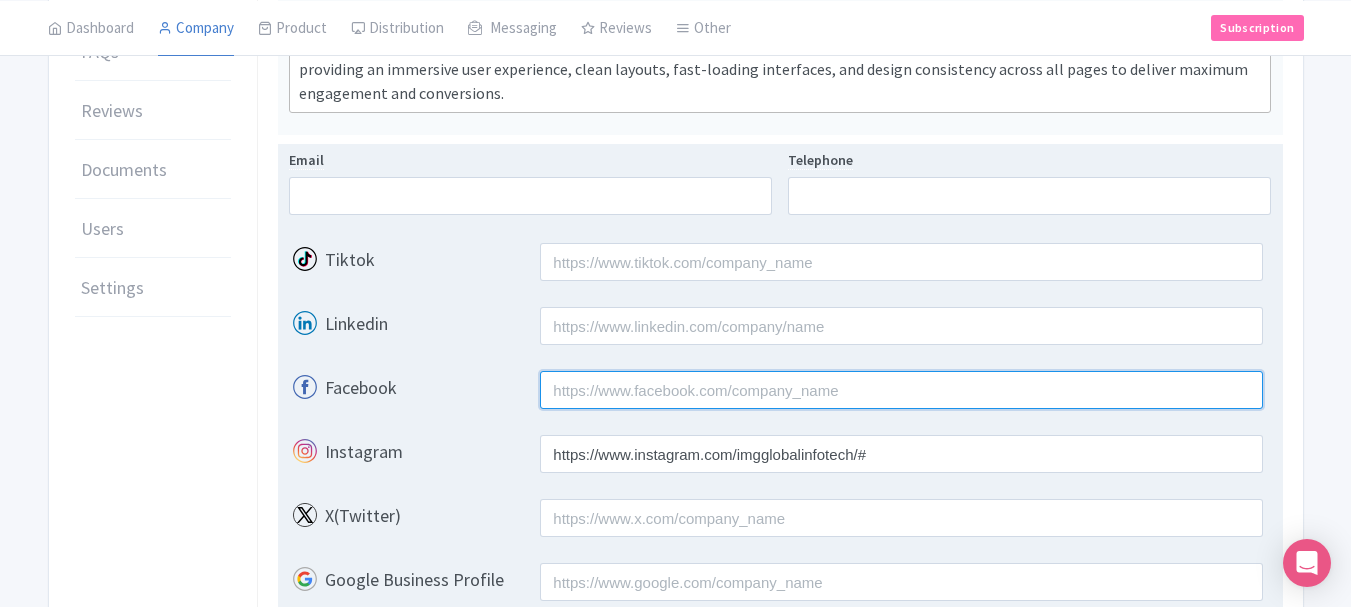 paste on "https://www.facebook.com/imgglobalinfotech" 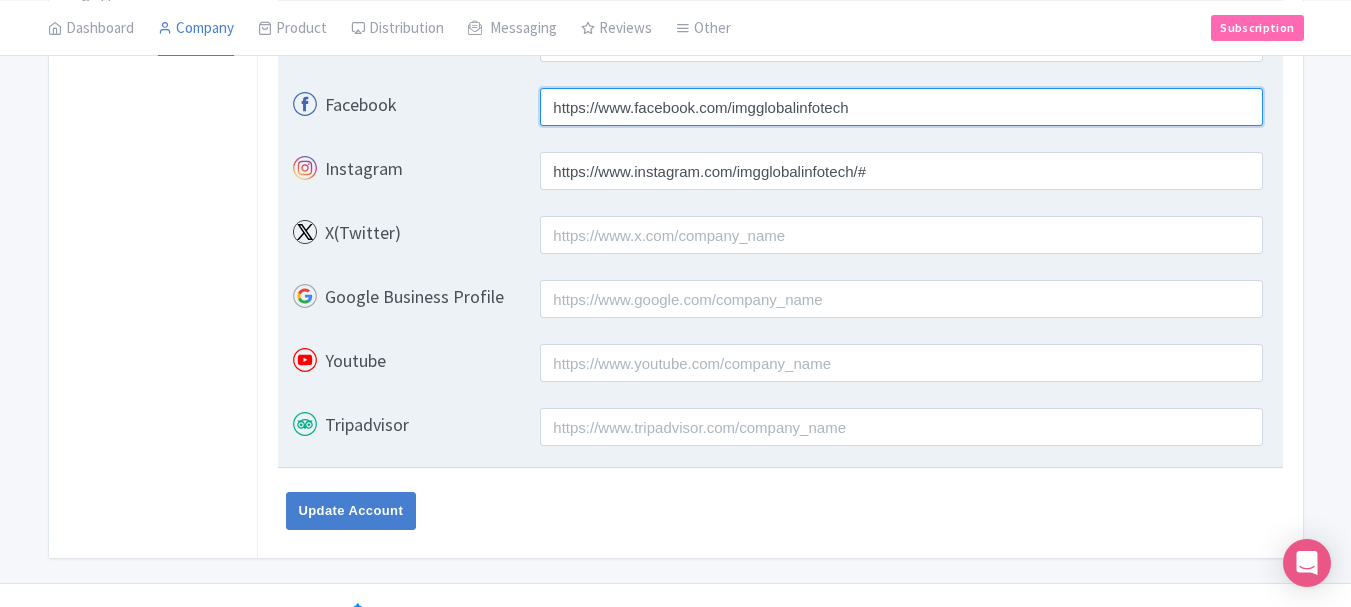 scroll, scrollTop: 800, scrollLeft: 0, axis: vertical 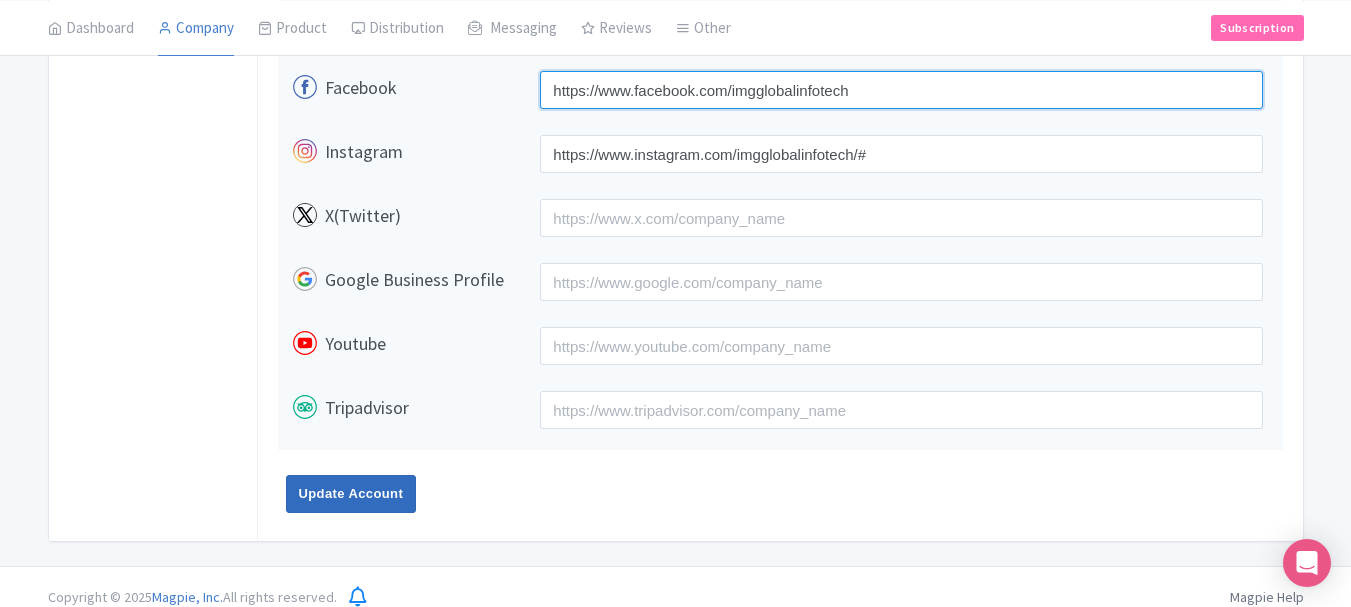 type on "https://www.facebook.com/imgglobalinfotech" 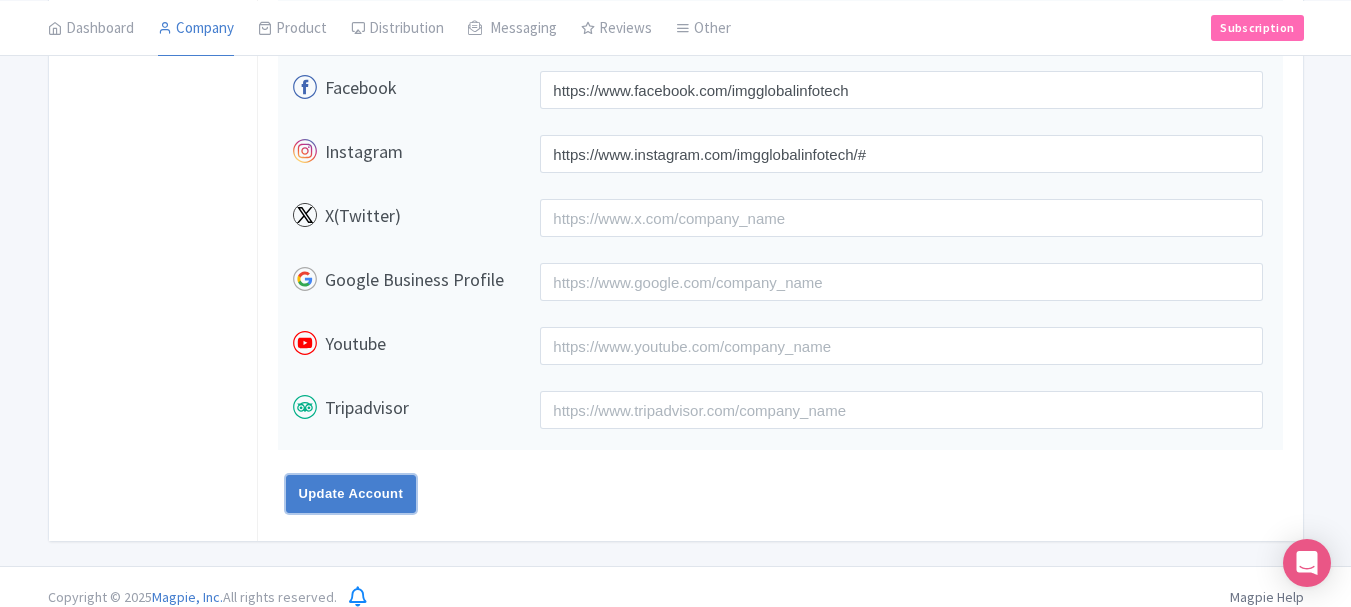 drag, startPoint x: 344, startPoint y: 487, endPoint x: 218, endPoint y: 446, distance: 132.50282 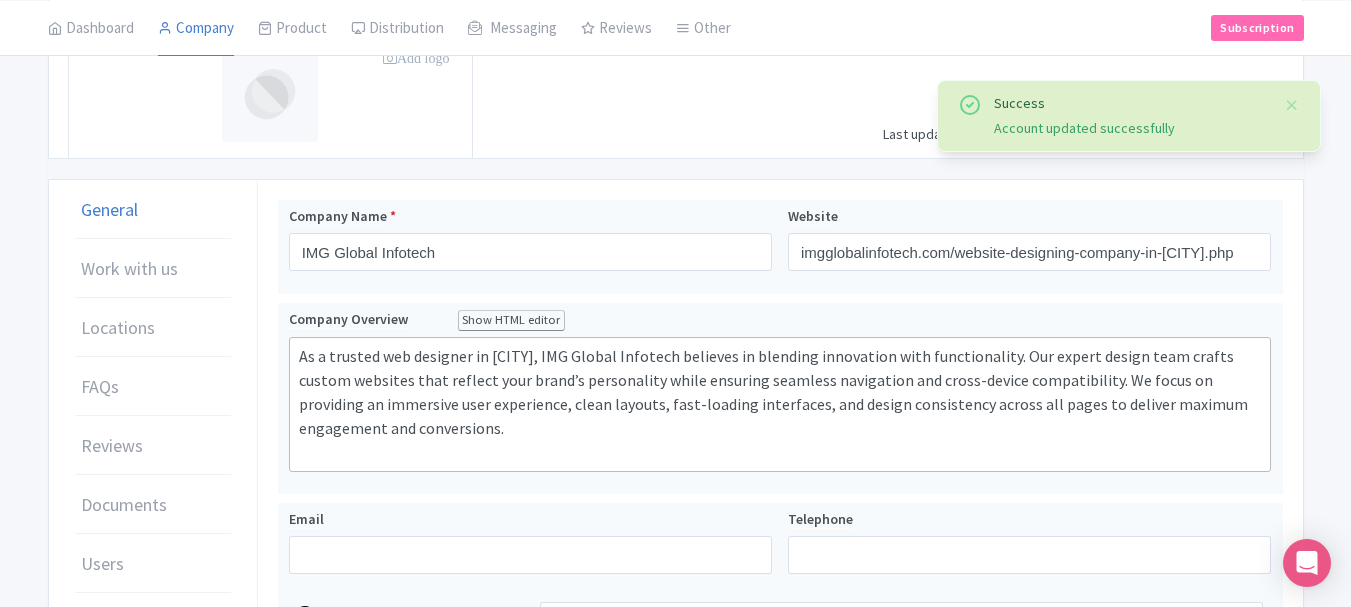 scroll, scrollTop: 0, scrollLeft: 0, axis: both 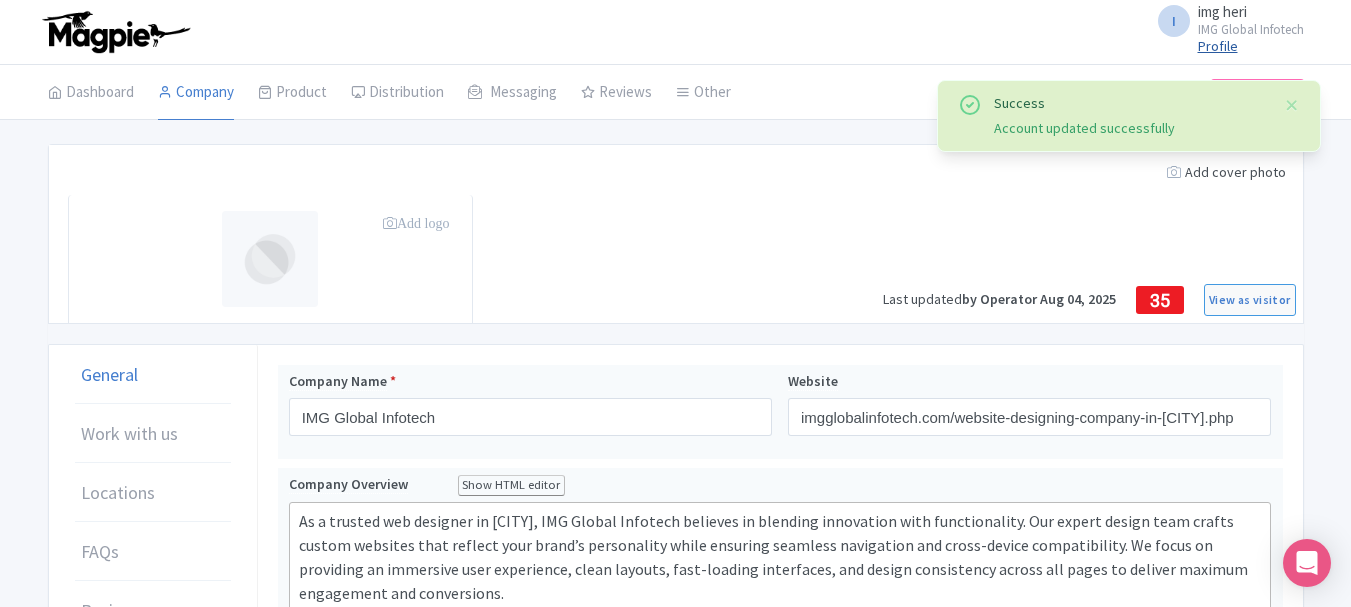 click on "Profile" at bounding box center (1218, 46) 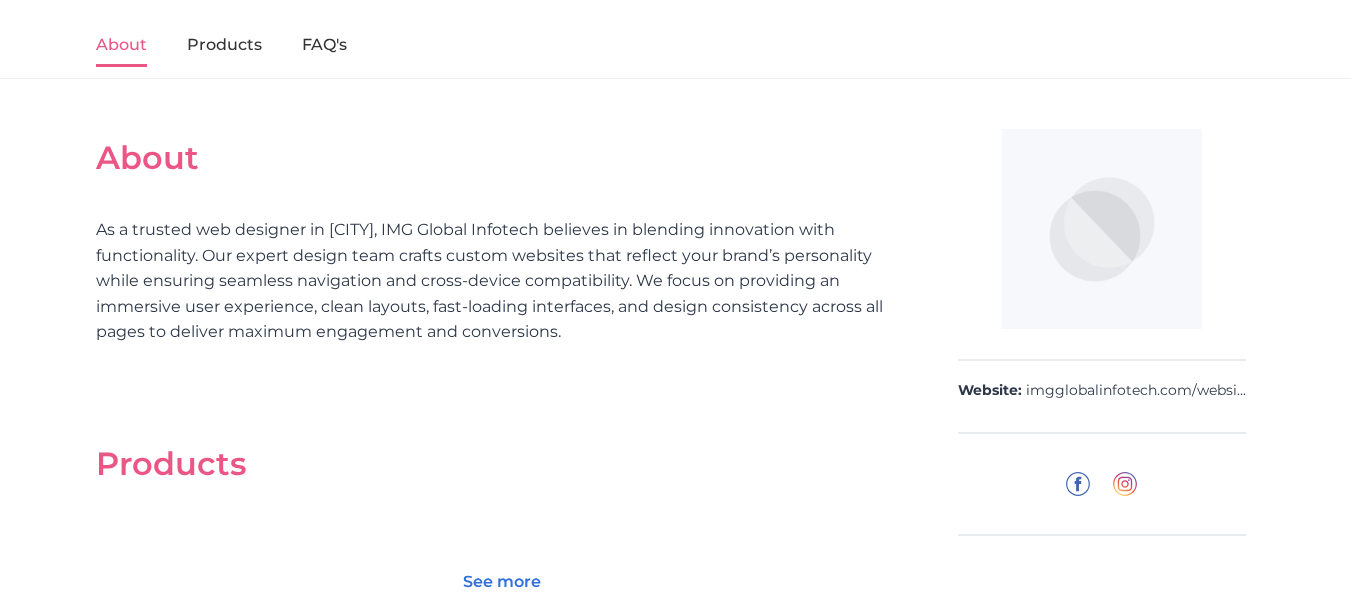 scroll, scrollTop: 200, scrollLeft: 0, axis: vertical 